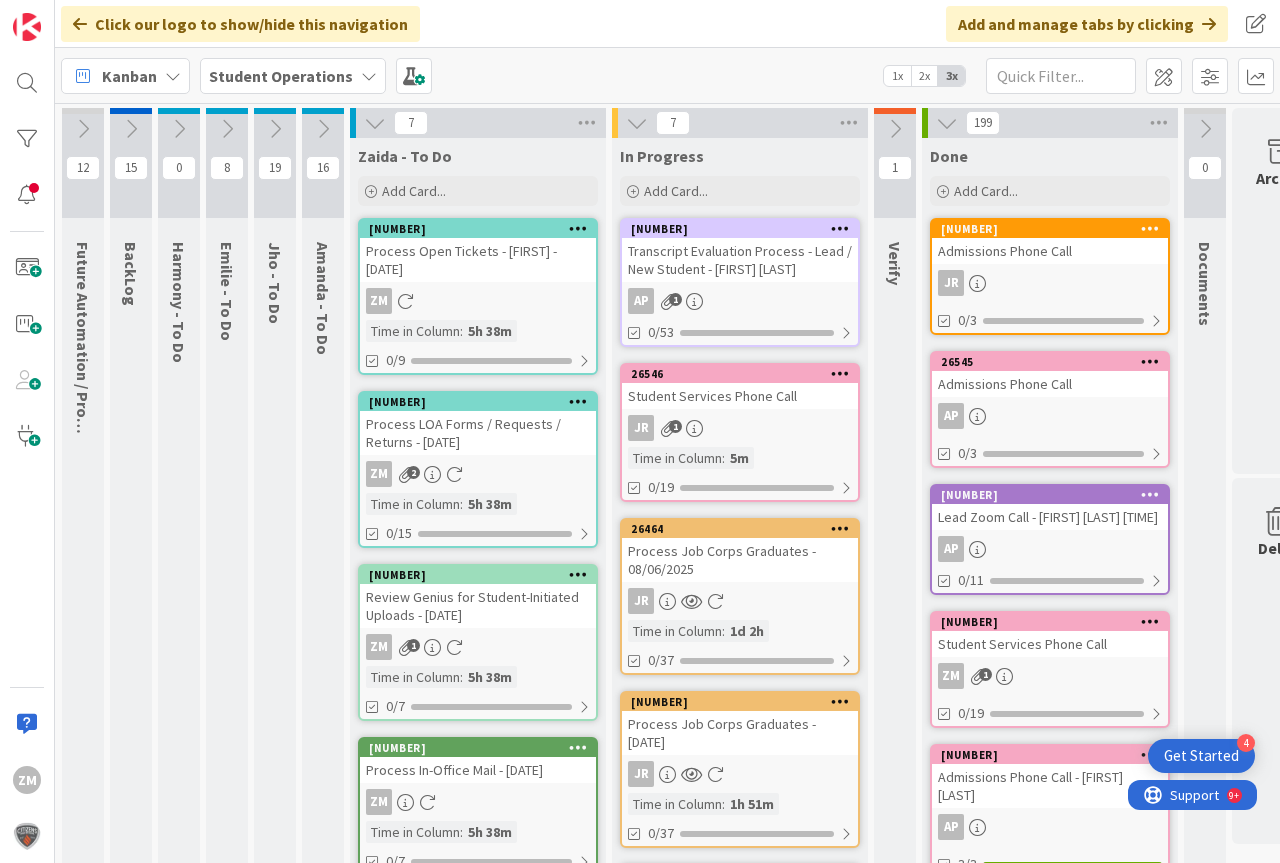 scroll, scrollTop: 0, scrollLeft: 0, axis: both 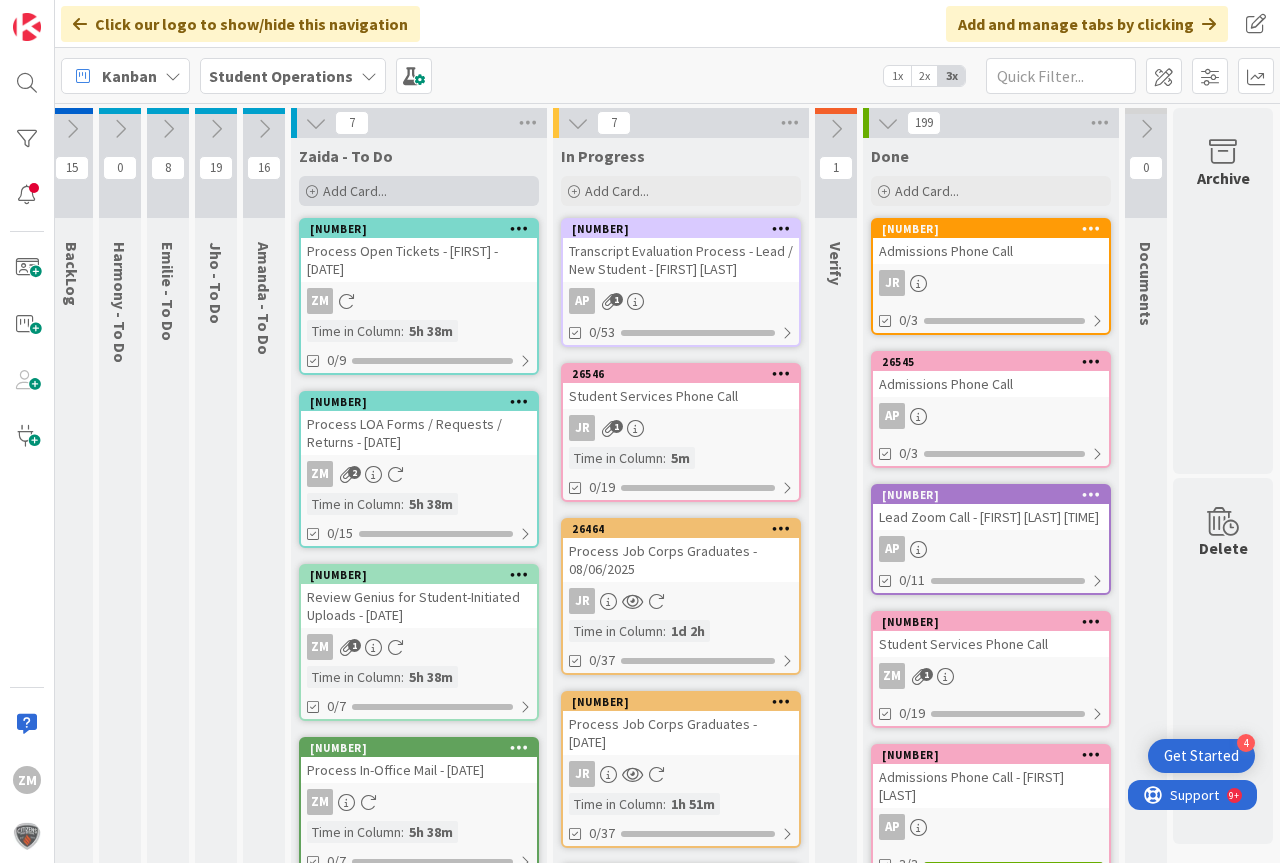 click on "Add Card..." at bounding box center [419, 191] 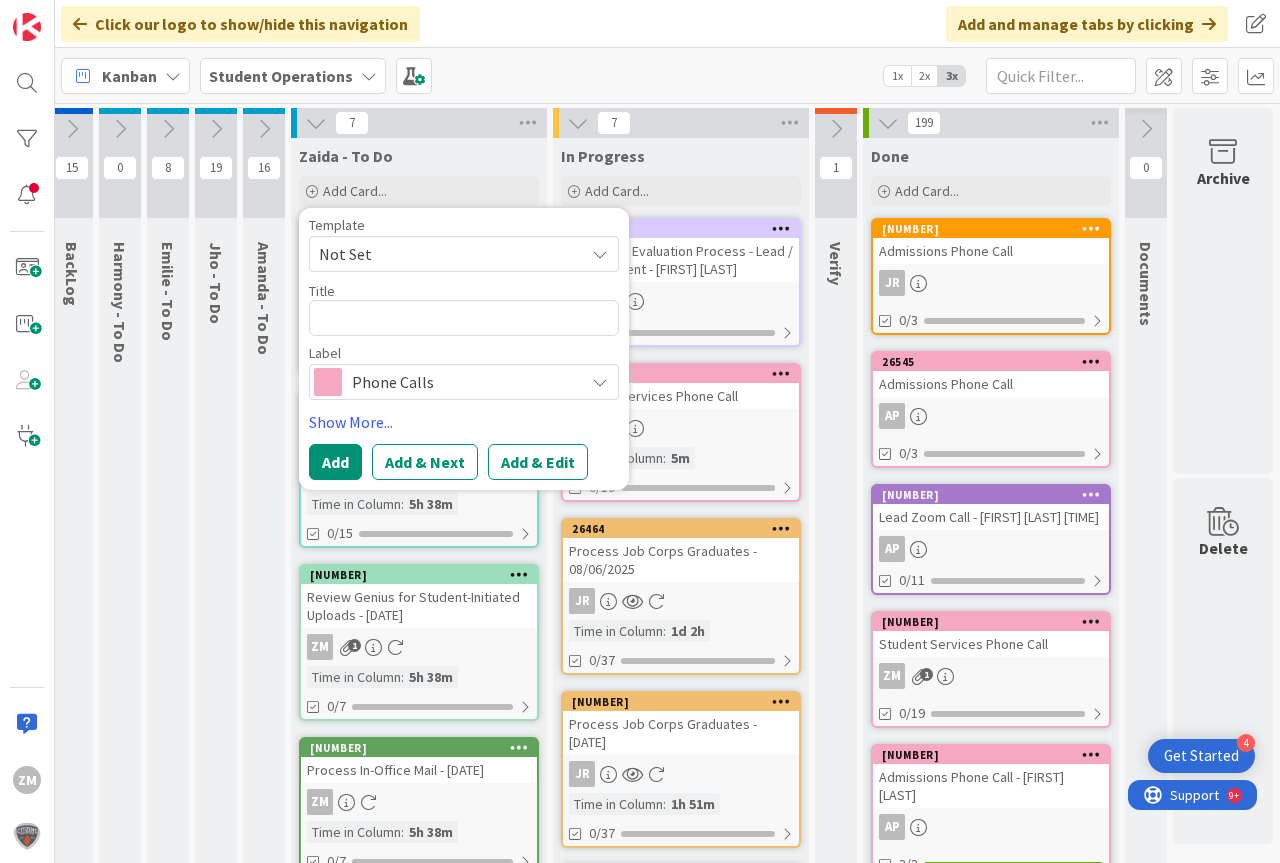 click on "Not Set" at bounding box center [464, 254] 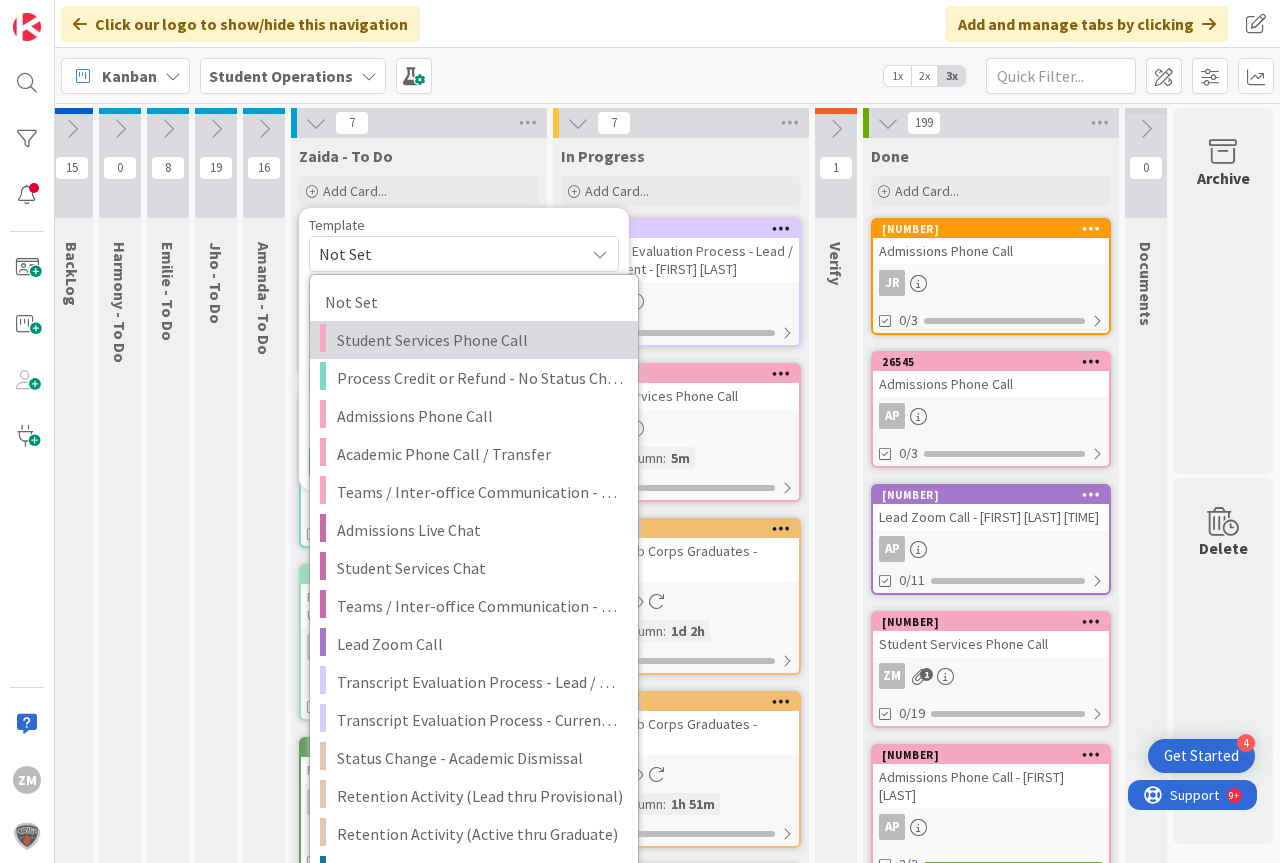 click on "Student Services Phone Call" at bounding box center (480, 340) 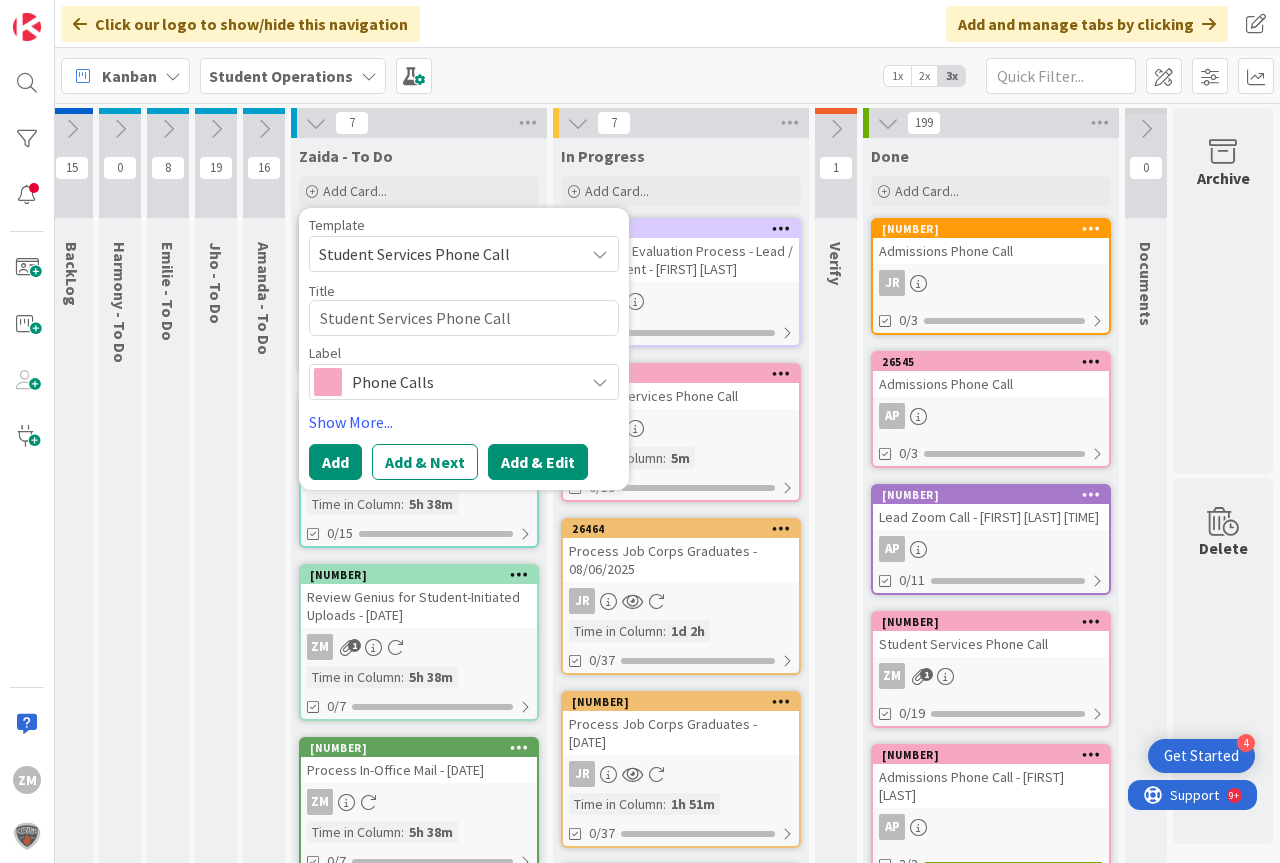 click on "Add & Edit" at bounding box center [538, 462] 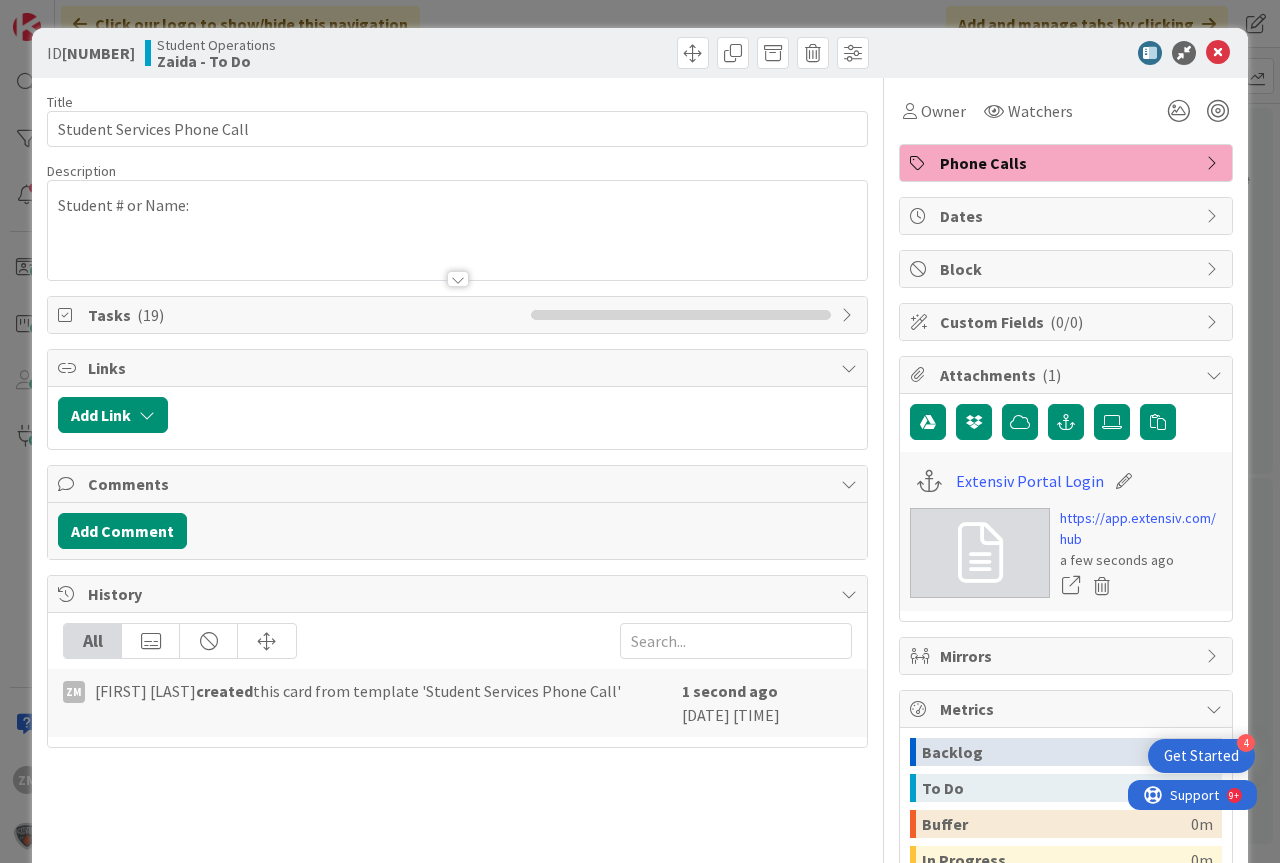 scroll, scrollTop: 0, scrollLeft: 0, axis: both 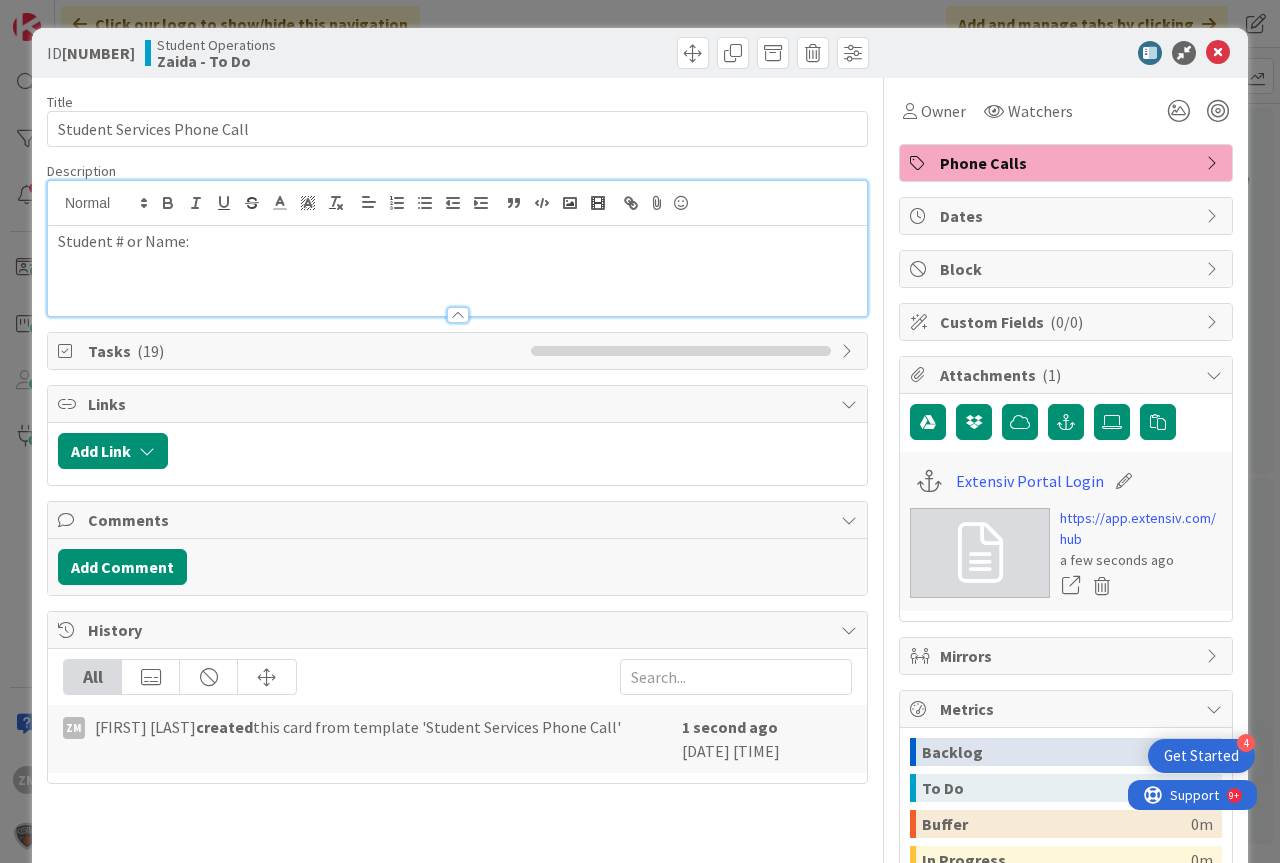 click on "Student # or Name:" at bounding box center [457, 241] 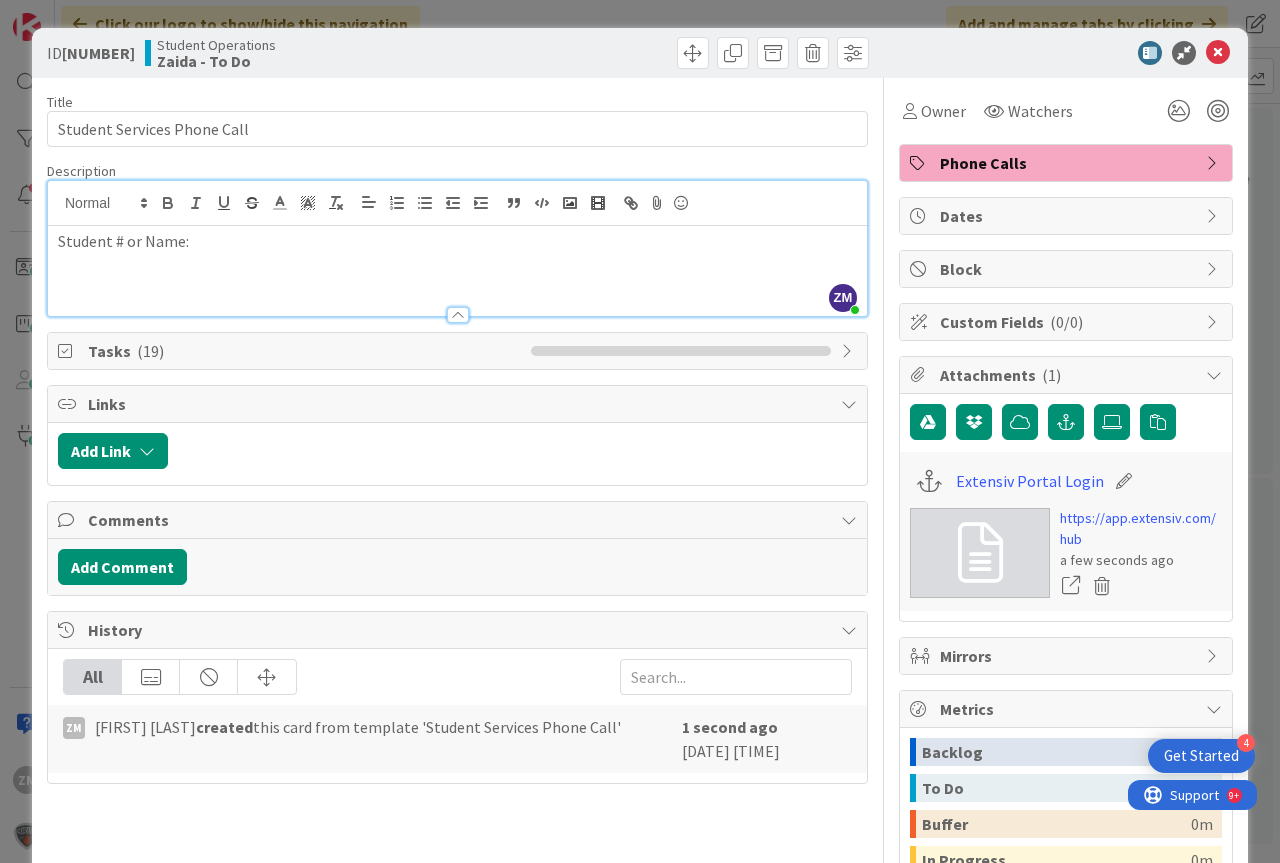 type 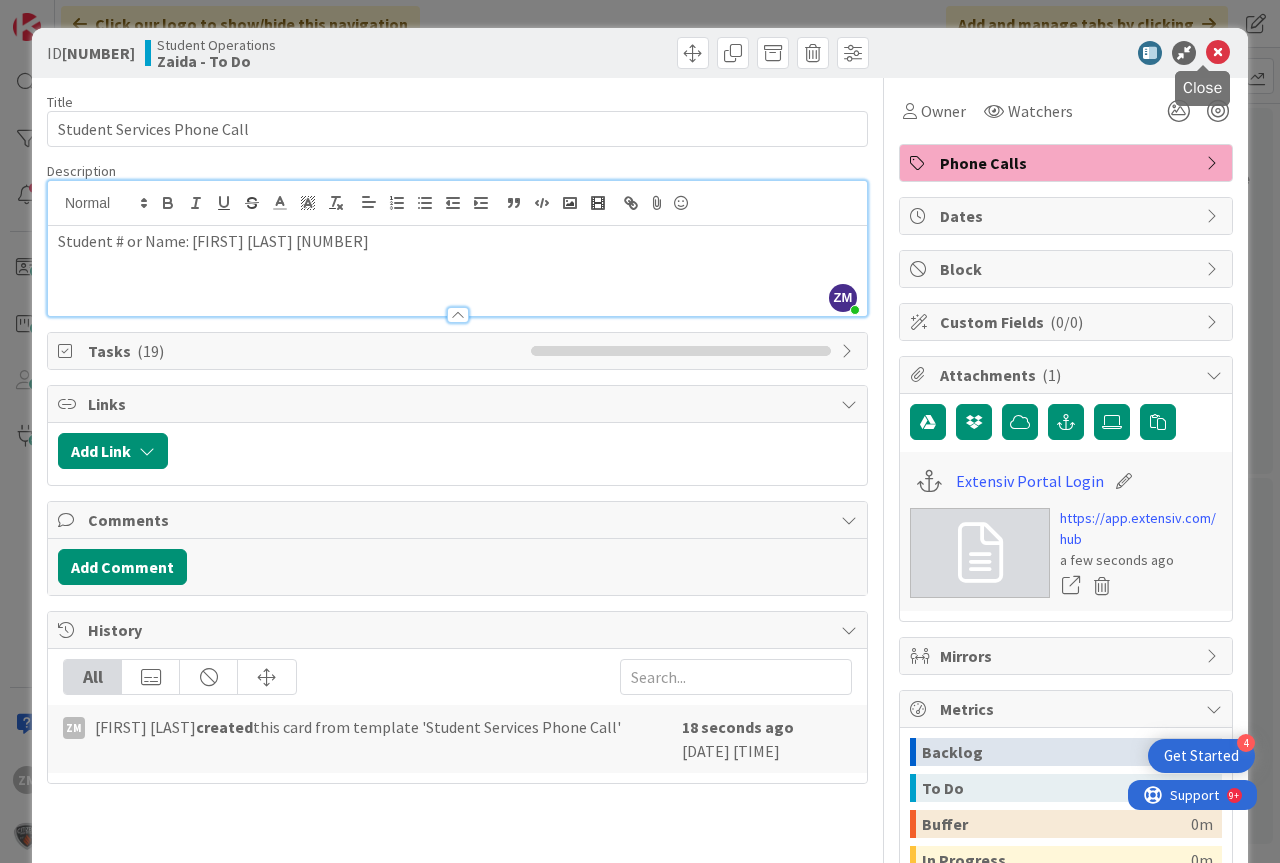 click at bounding box center (1218, 53) 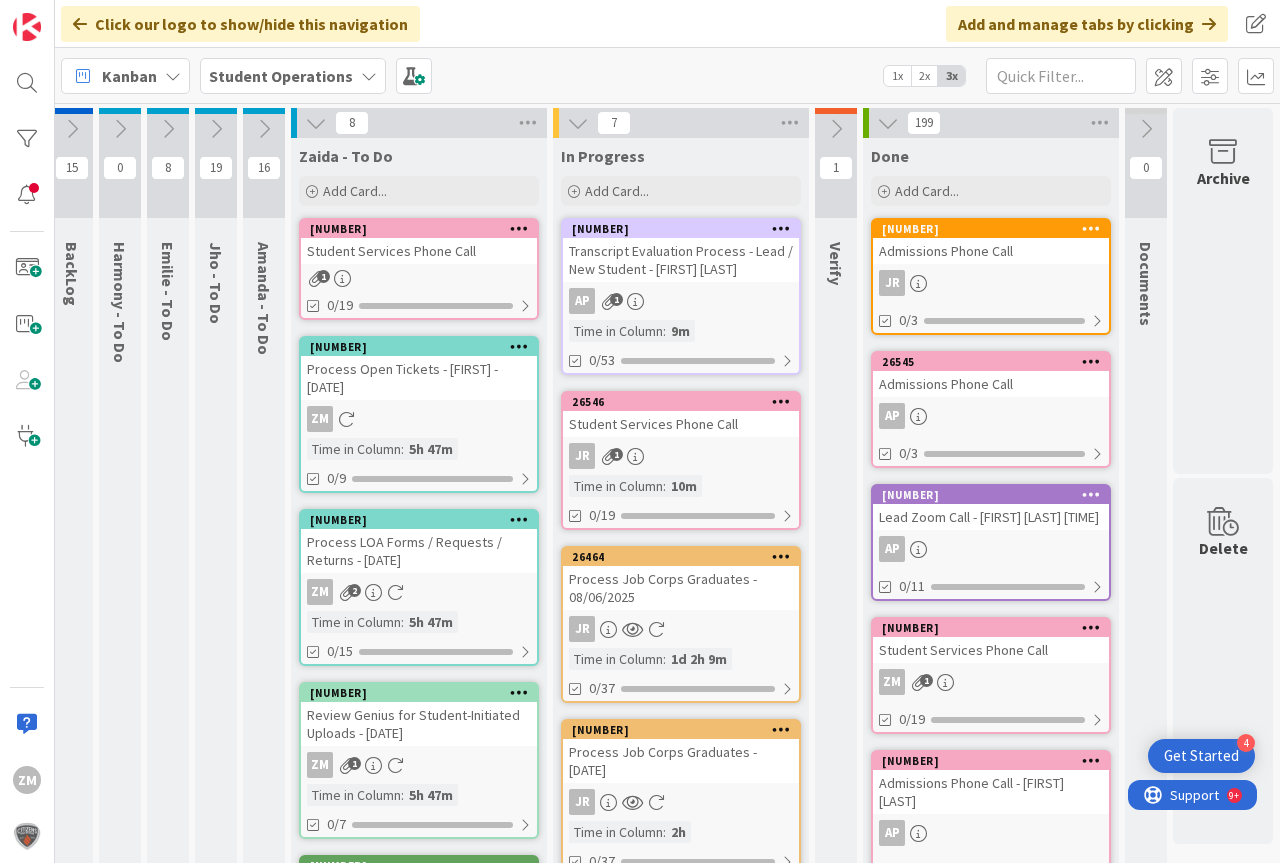 scroll, scrollTop: 0, scrollLeft: 0, axis: both 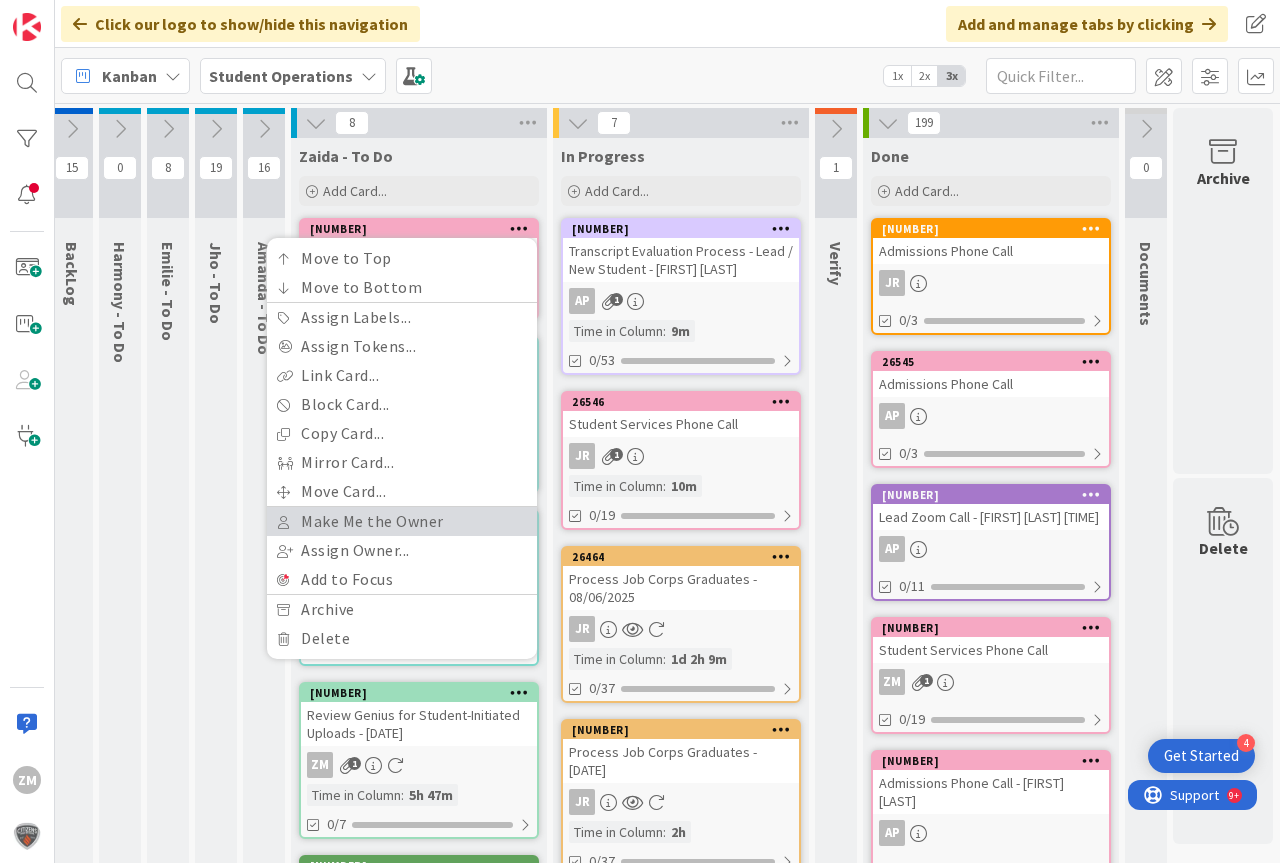 click on "Make Me the Owner" at bounding box center [402, 521] 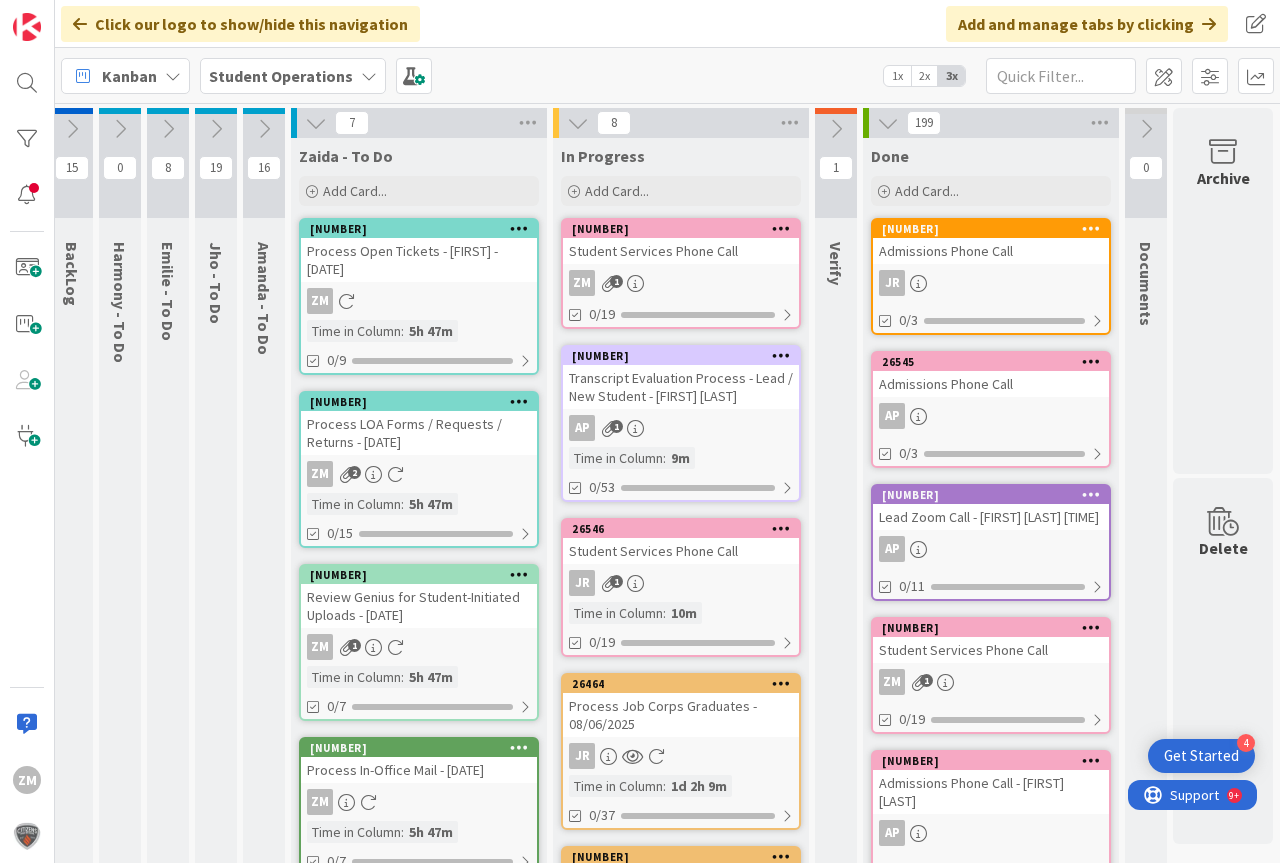click on "[NUMBER] Student Services Phone Call ZM 1 0/19" at bounding box center (681, 273) 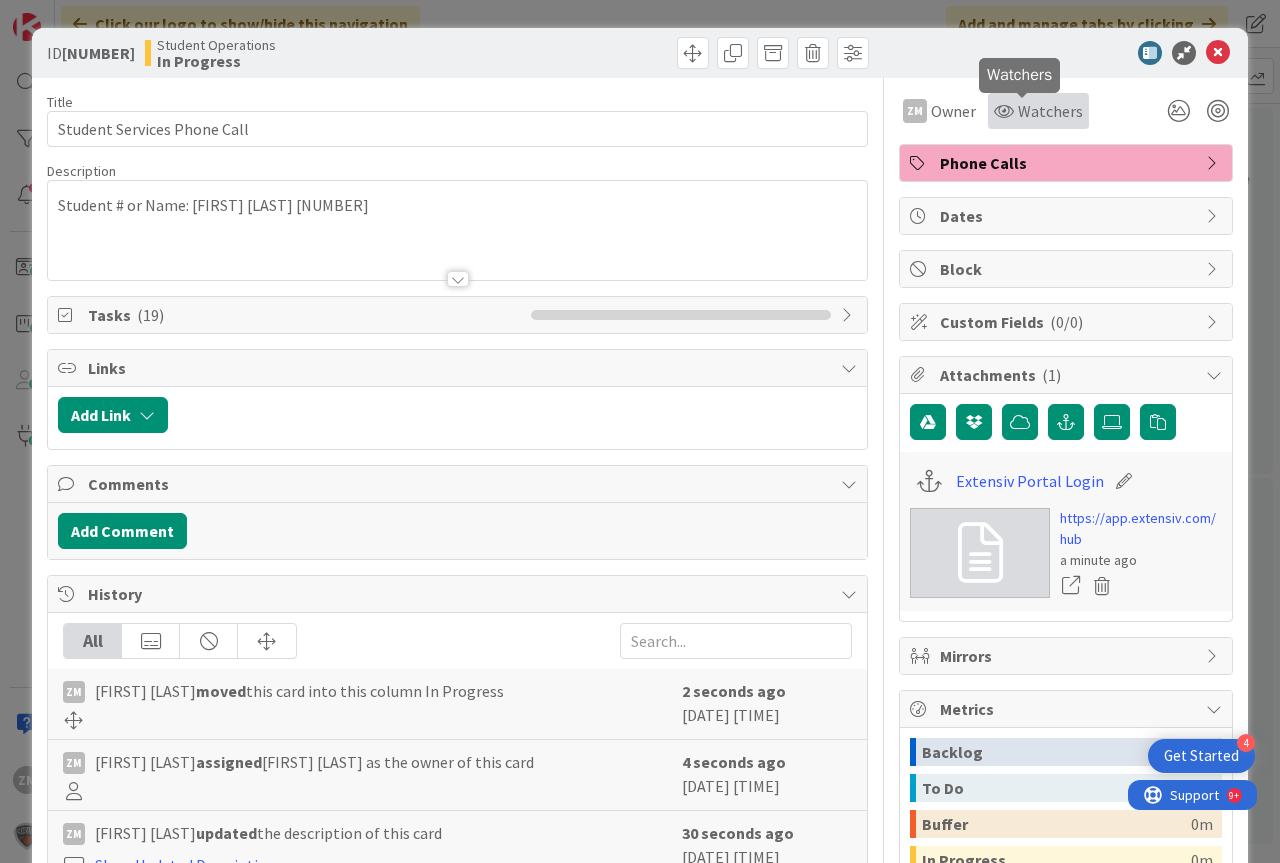 scroll, scrollTop: 0, scrollLeft: 0, axis: both 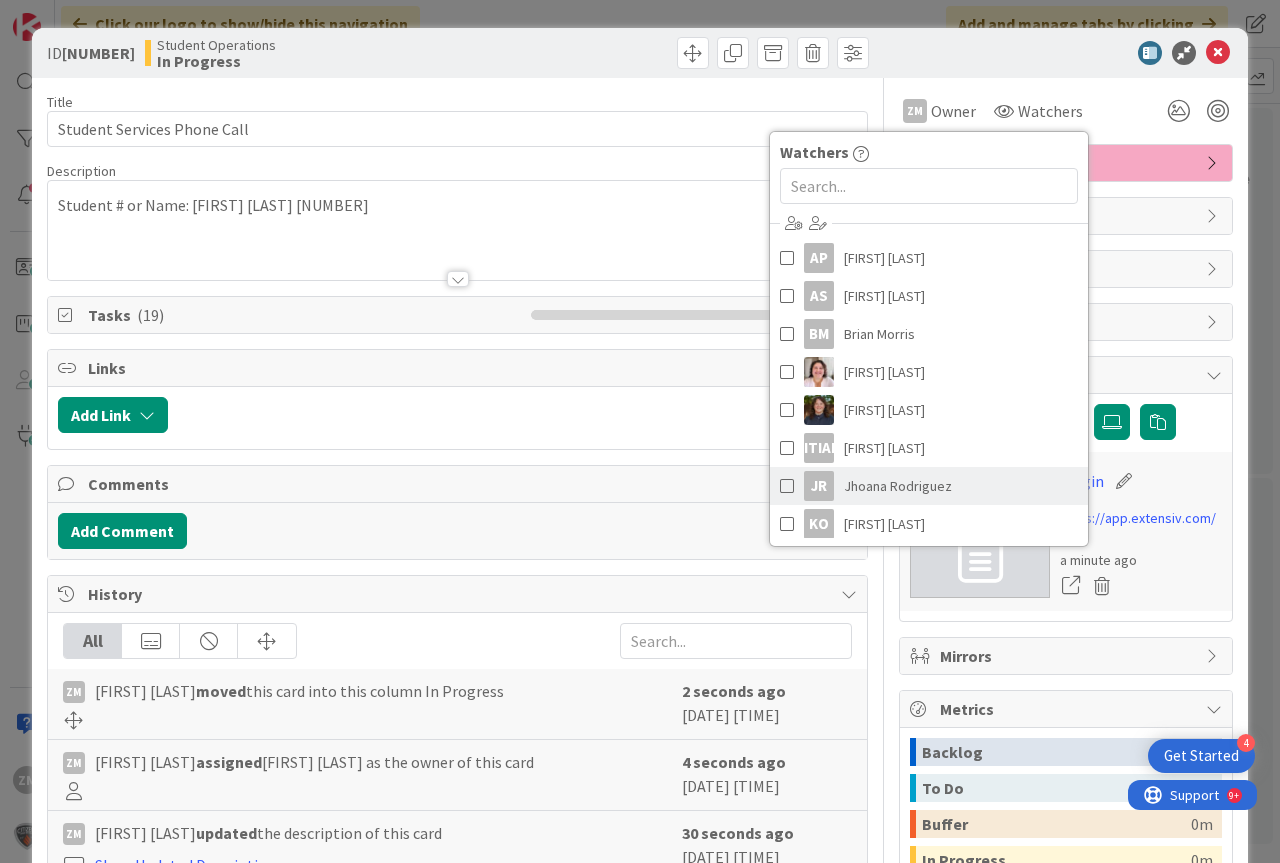click on "Jhoana Rodriguez" at bounding box center [898, 486] 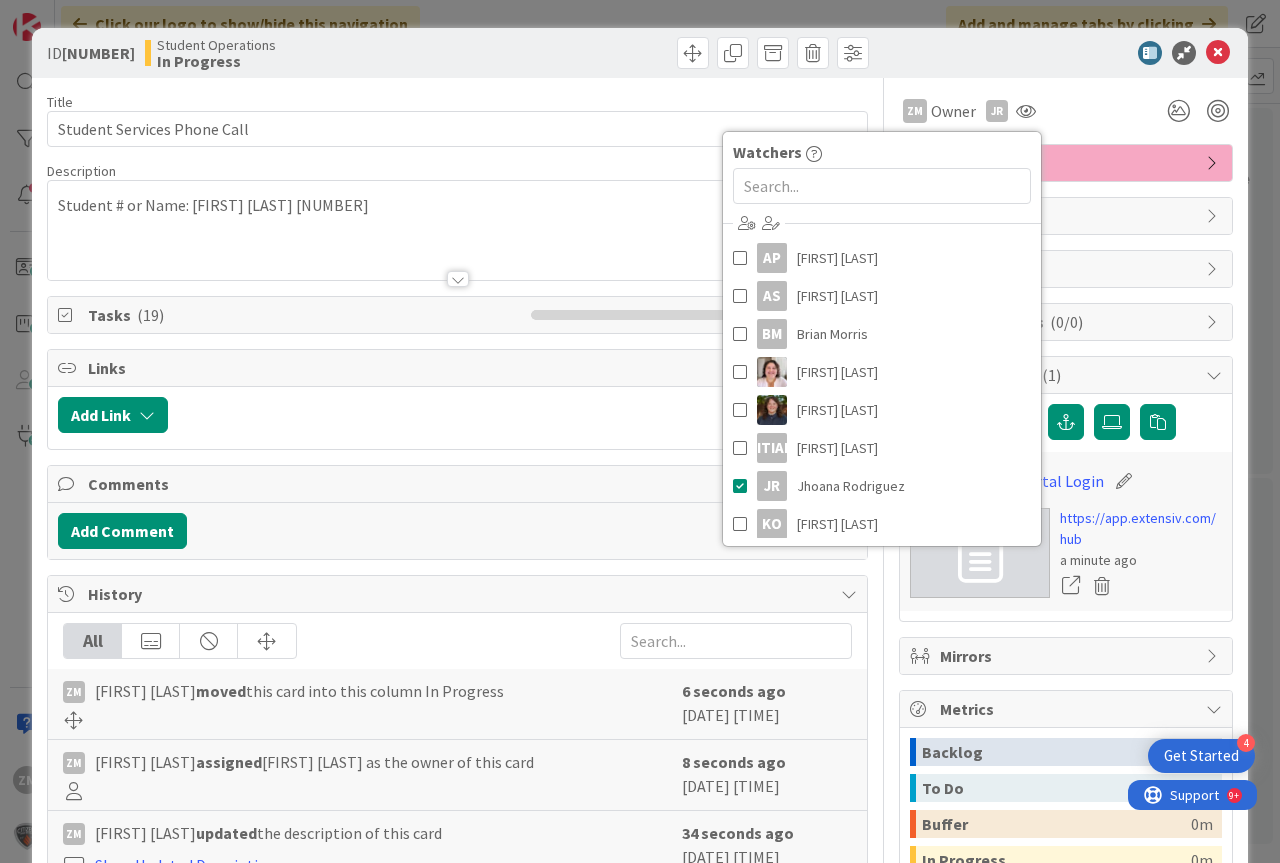 click at bounding box center (1056, 53) 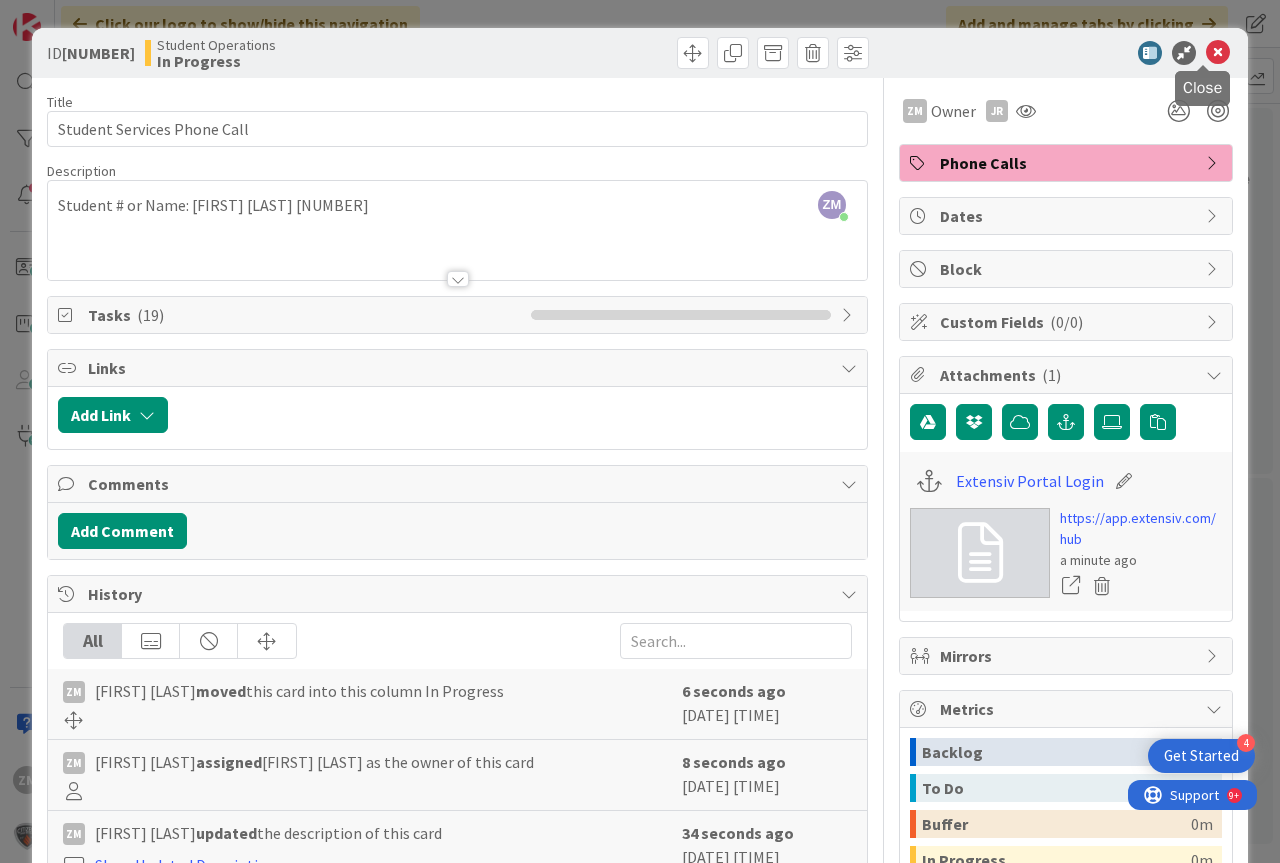 click at bounding box center (1218, 53) 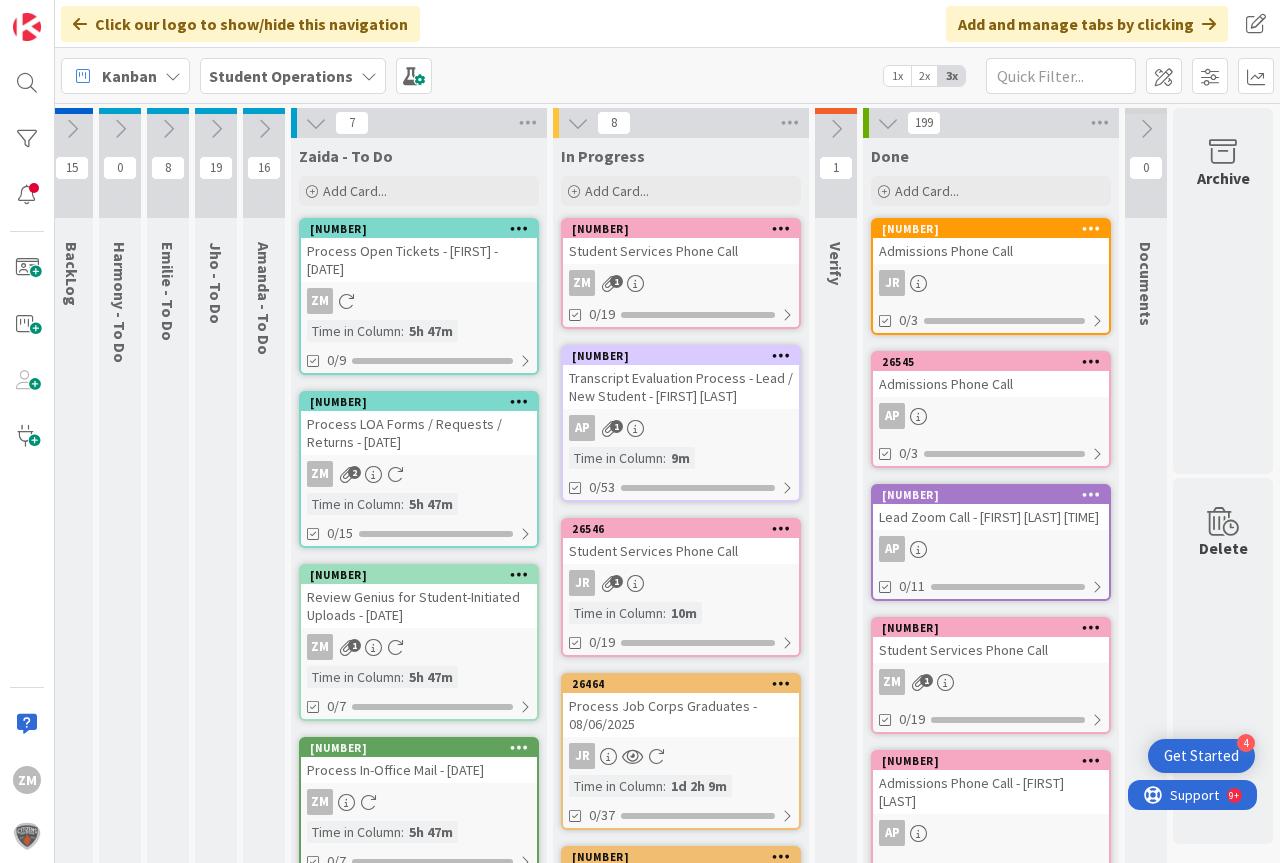 scroll, scrollTop: 0, scrollLeft: 0, axis: both 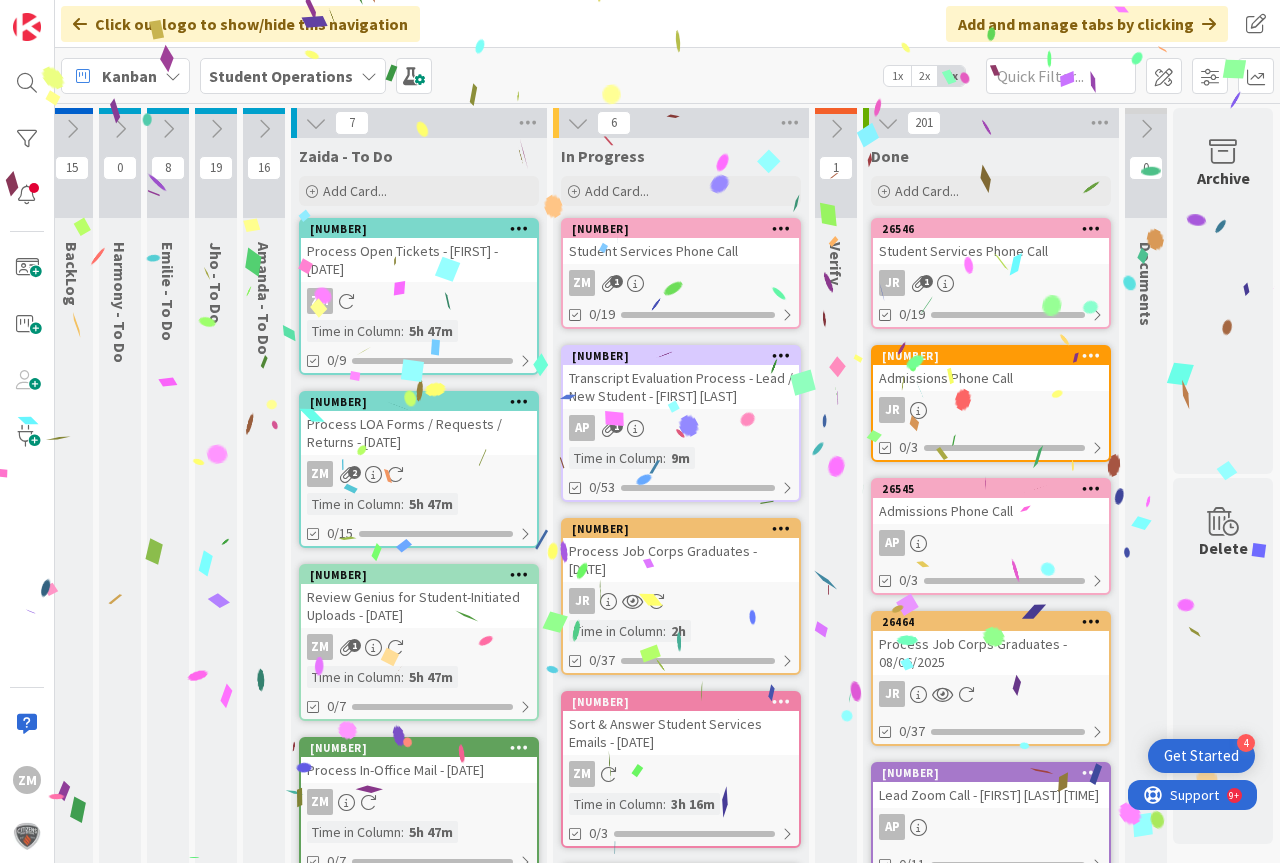 click on "Student Services Phone Call" at bounding box center (681, 251) 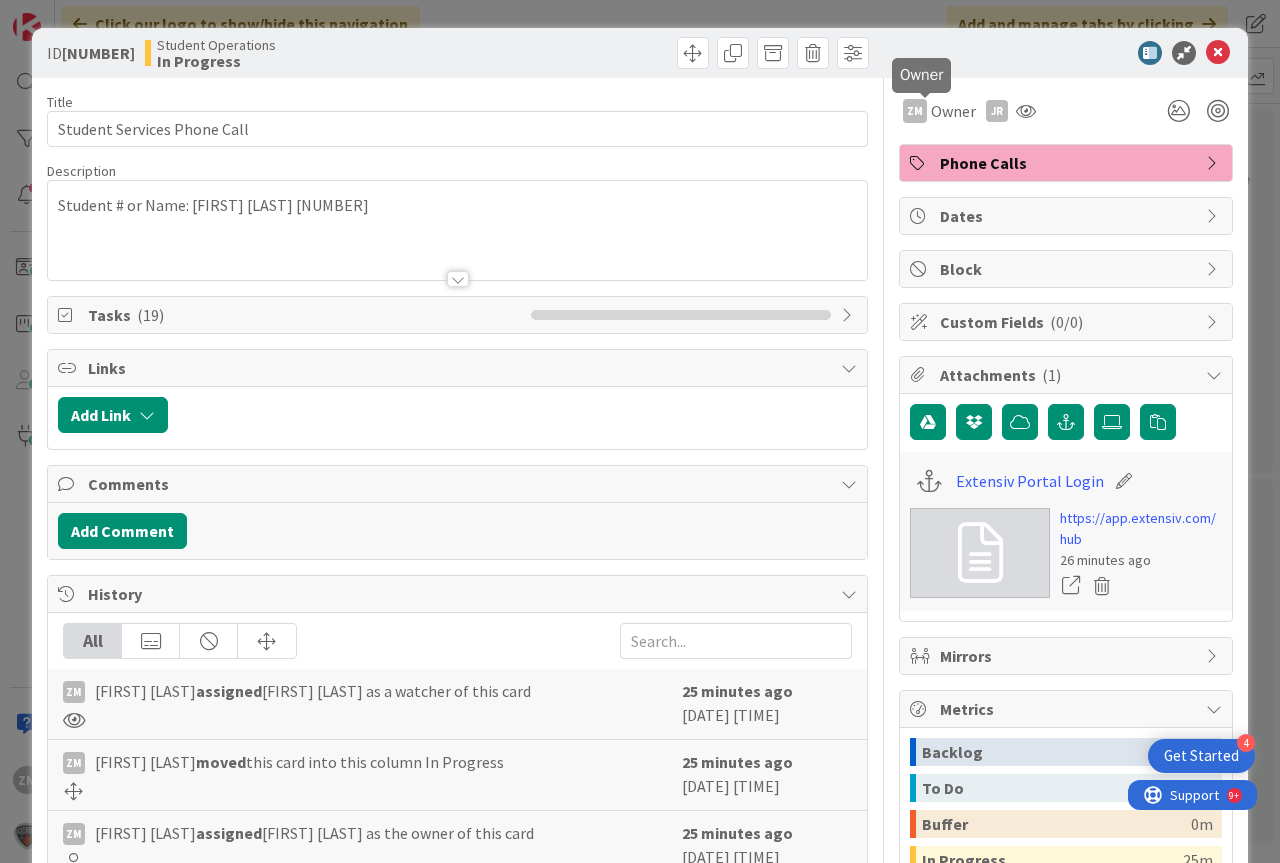 scroll, scrollTop: 0, scrollLeft: 0, axis: both 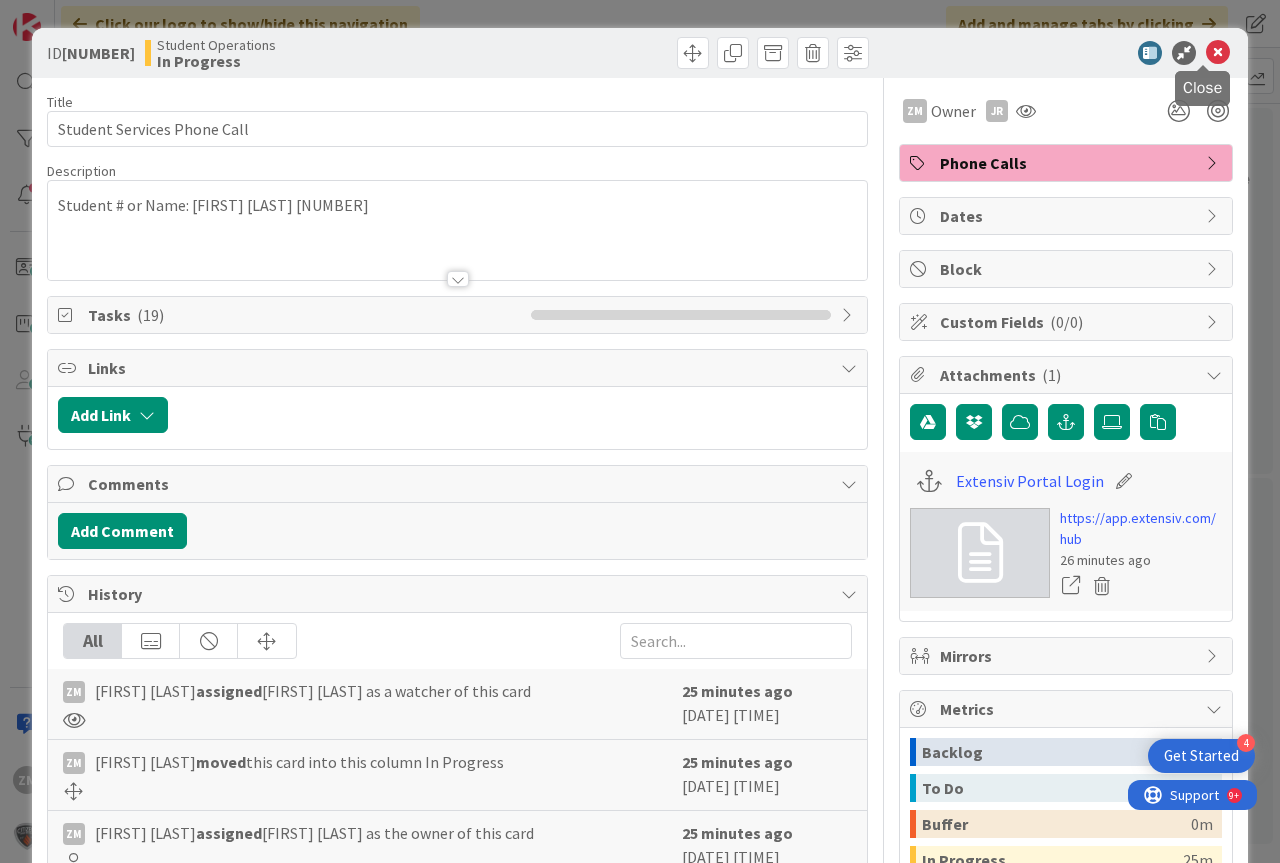 click at bounding box center (1218, 53) 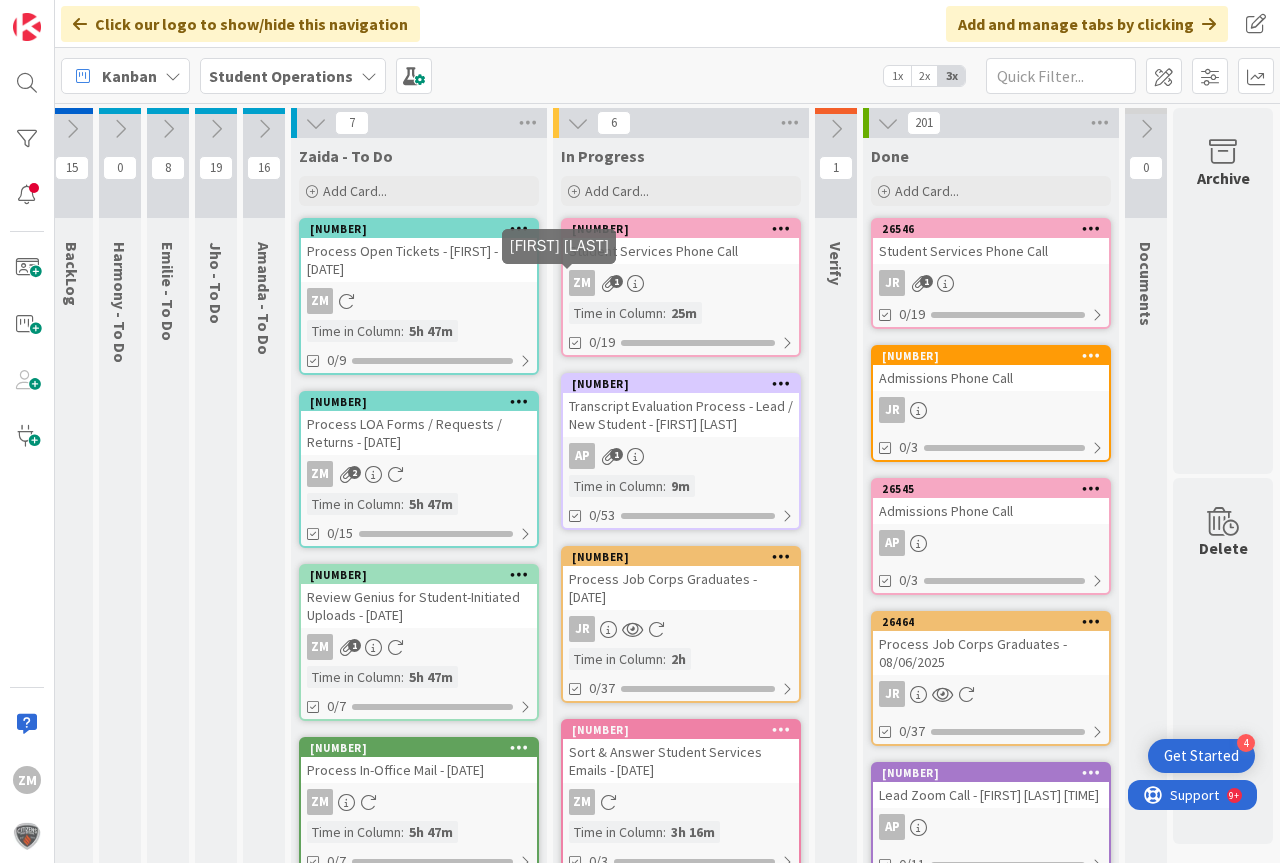 scroll, scrollTop: 0, scrollLeft: 0, axis: both 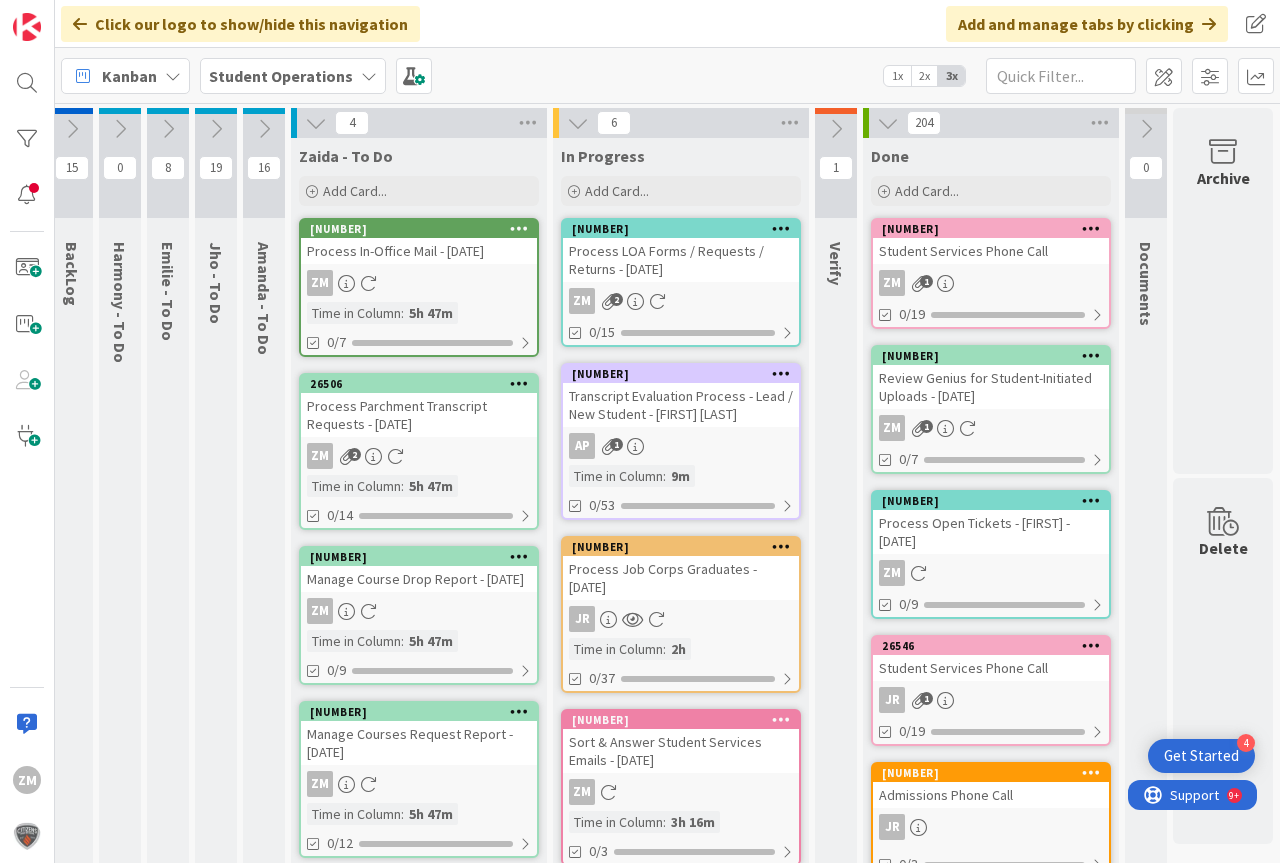 click on "Process LOA Forms / Requests / Returns - [DATE]" at bounding box center (681, 260) 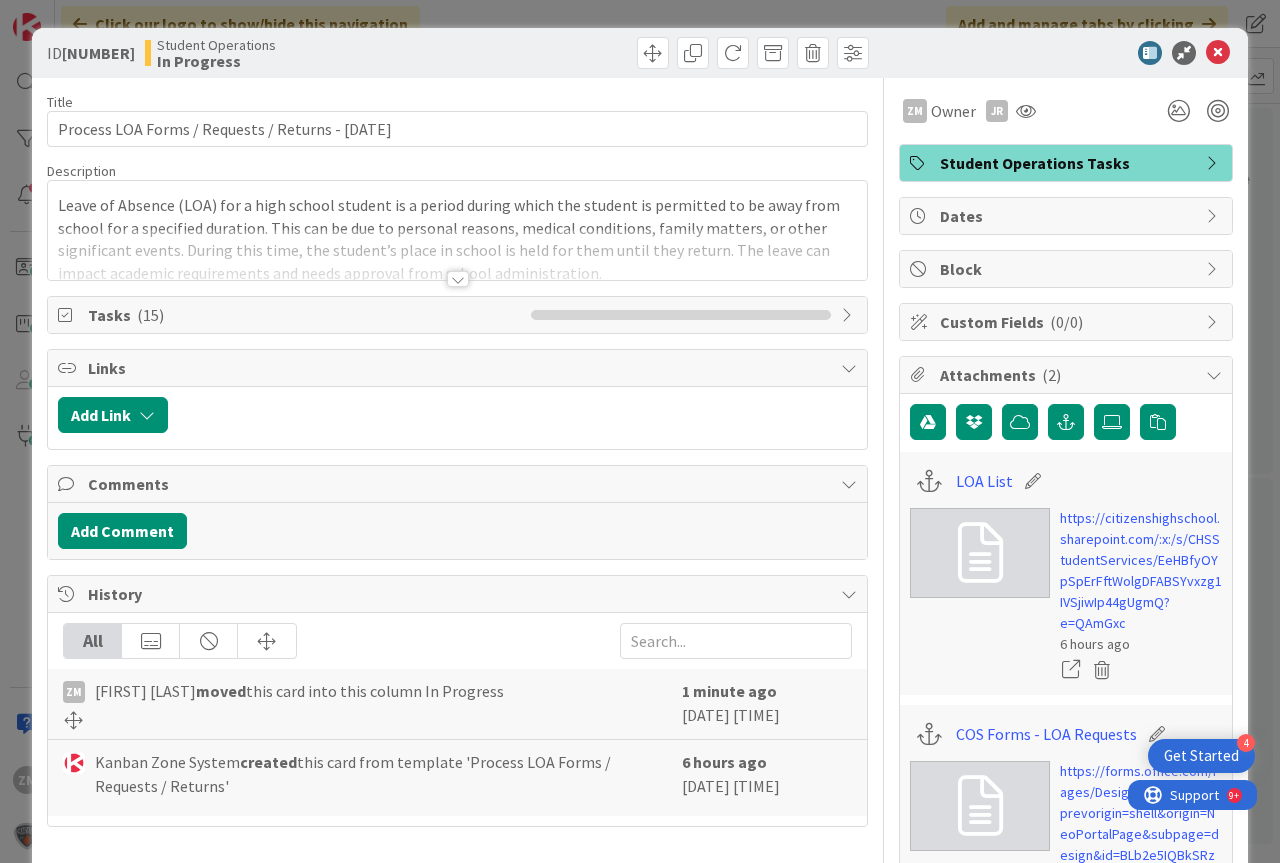 scroll, scrollTop: 0, scrollLeft: 0, axis: both 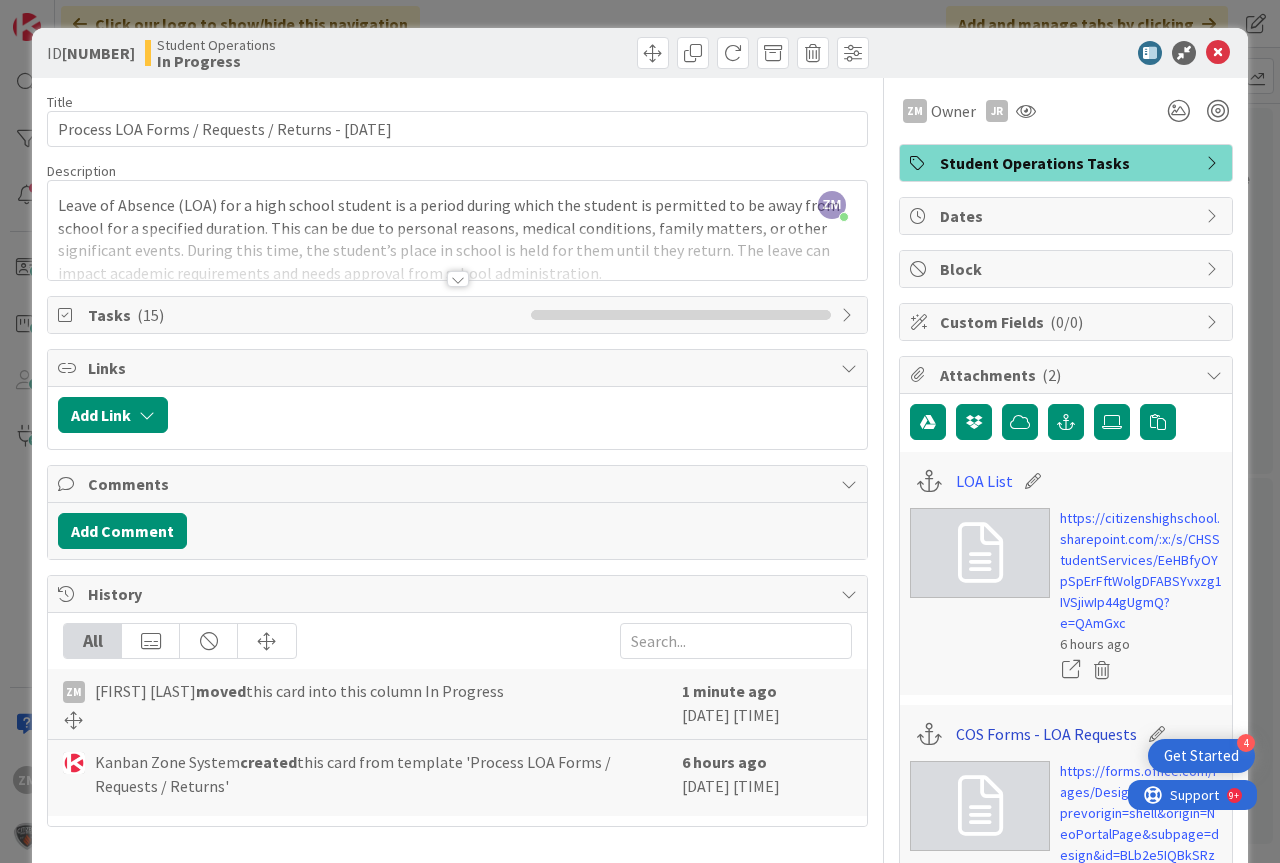 click on "COS Forms - LOA Requests" at bounding box center (1046, 734) 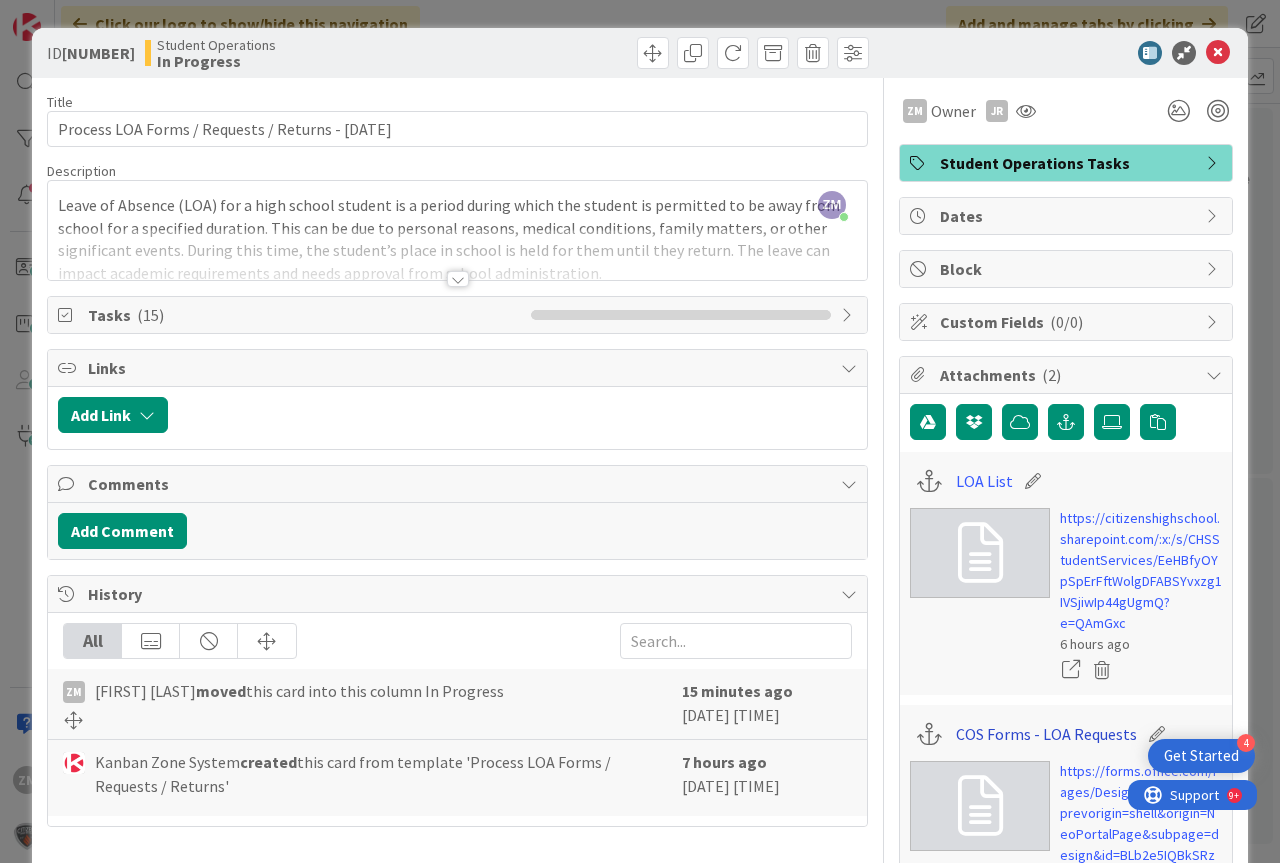 click on "COS Forms - LOA Requests" at bounding box center (1046, 734) 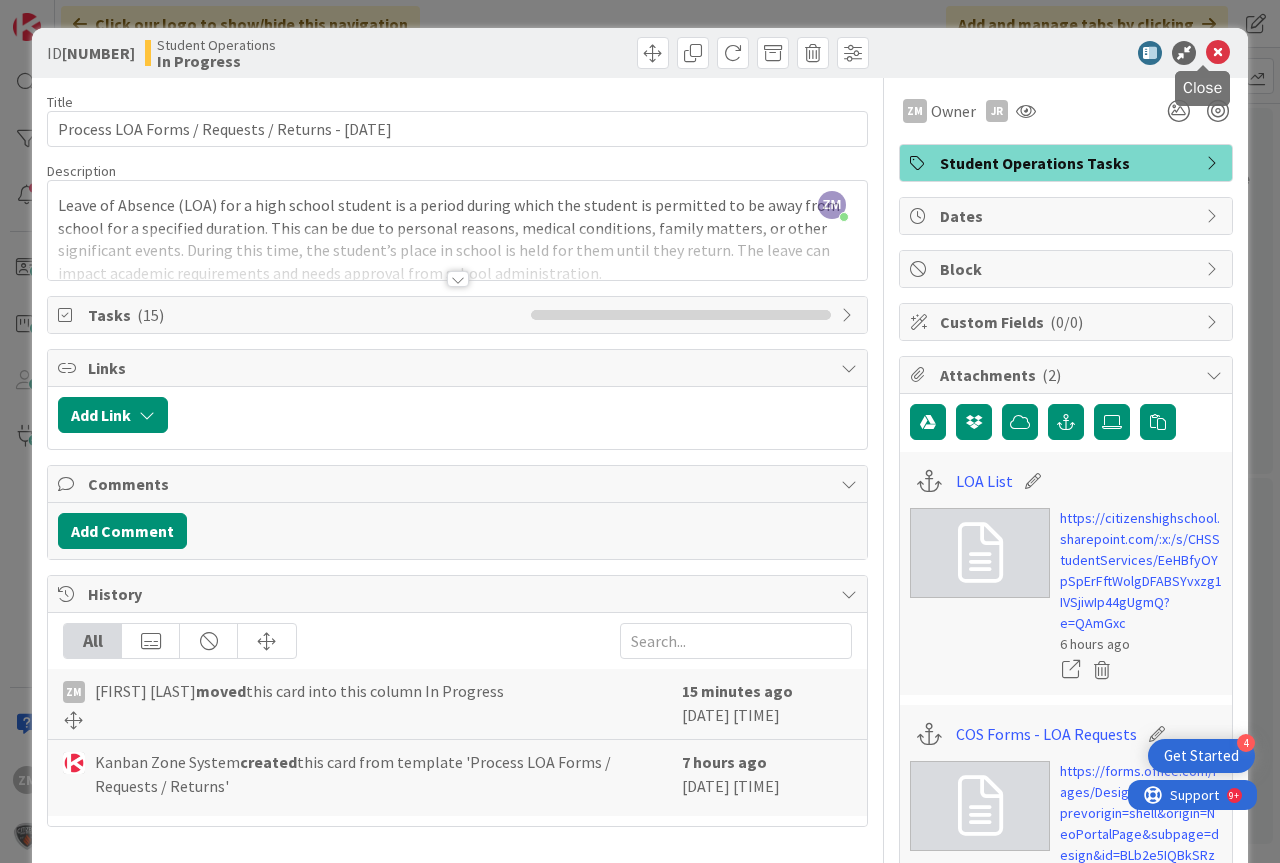 click at bounding box center [1218, 53] 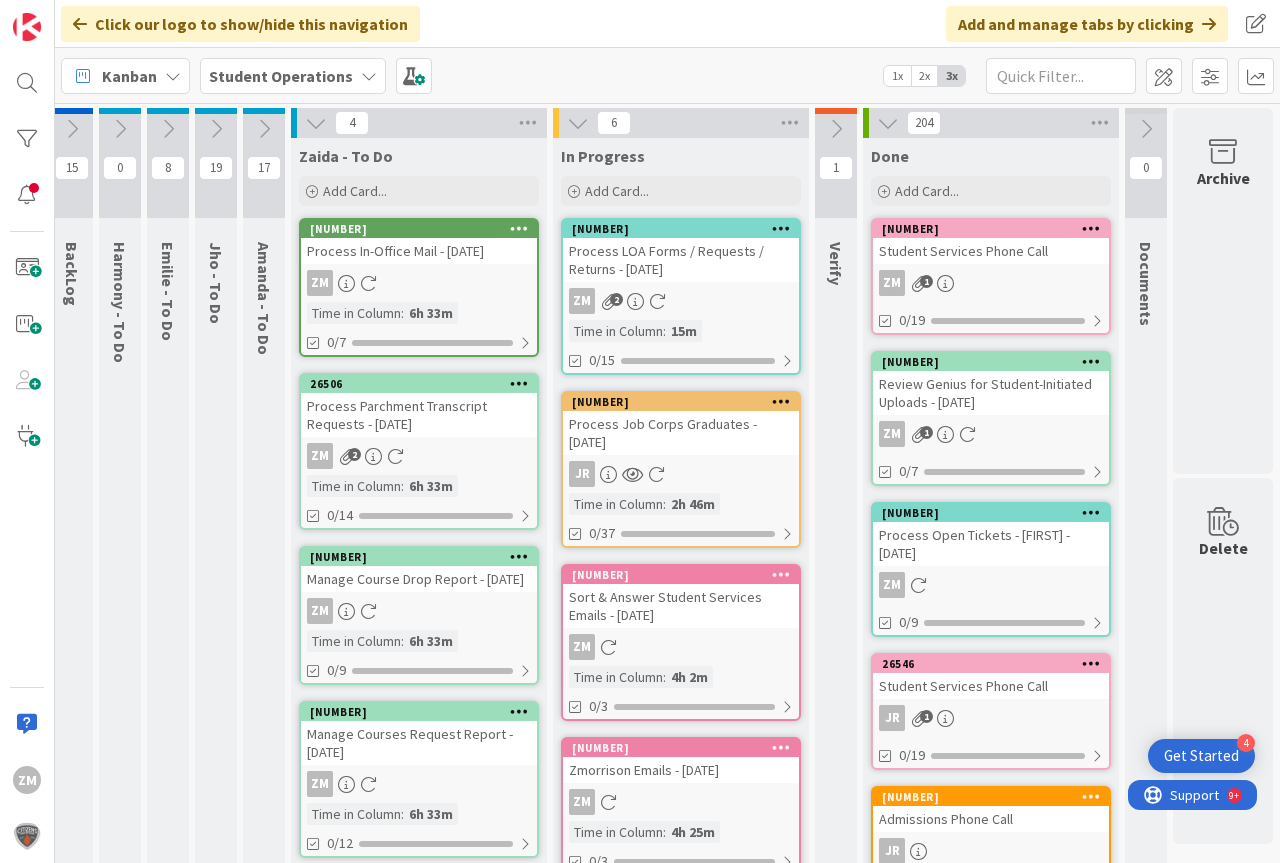 scroll, scrollTop: 0, scrollLeft: 0, axis: both 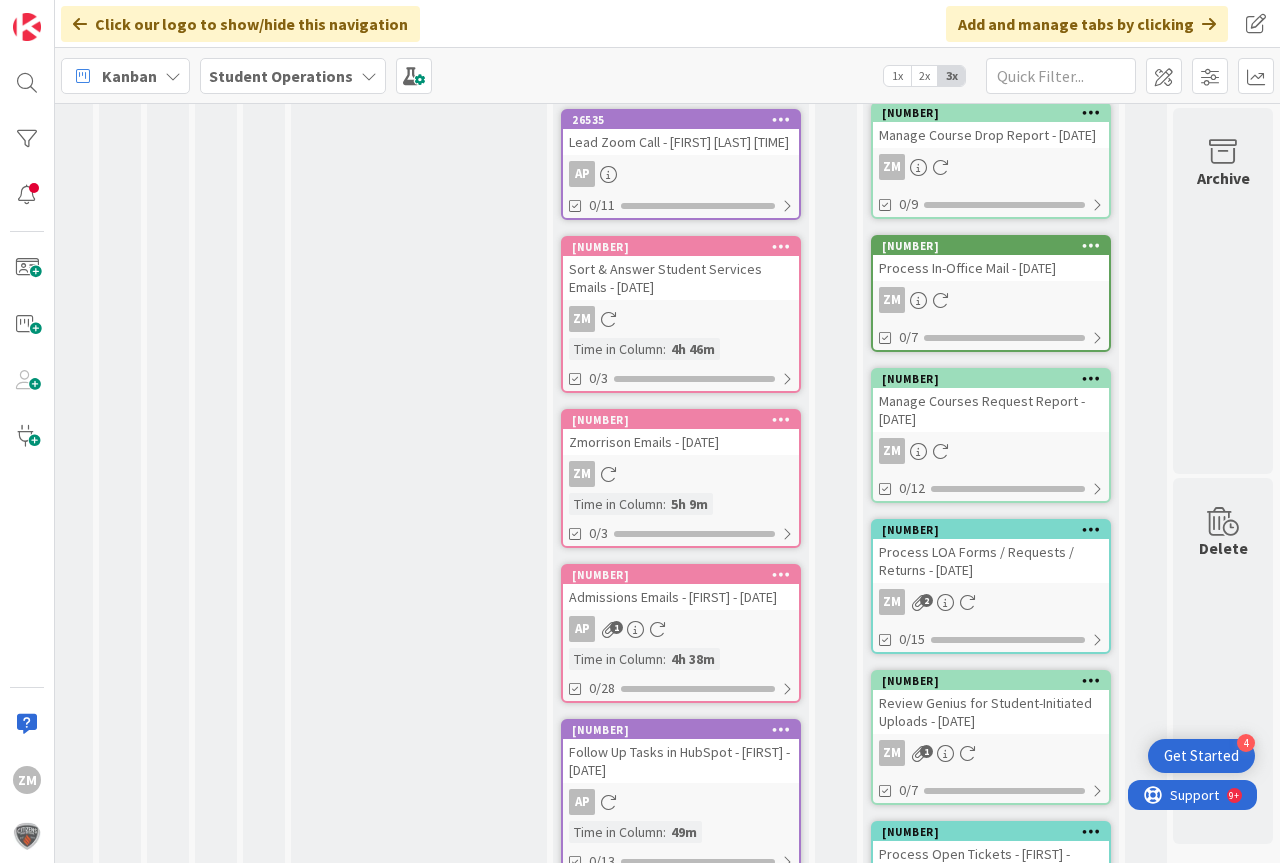click at bounding box center [967, 602] 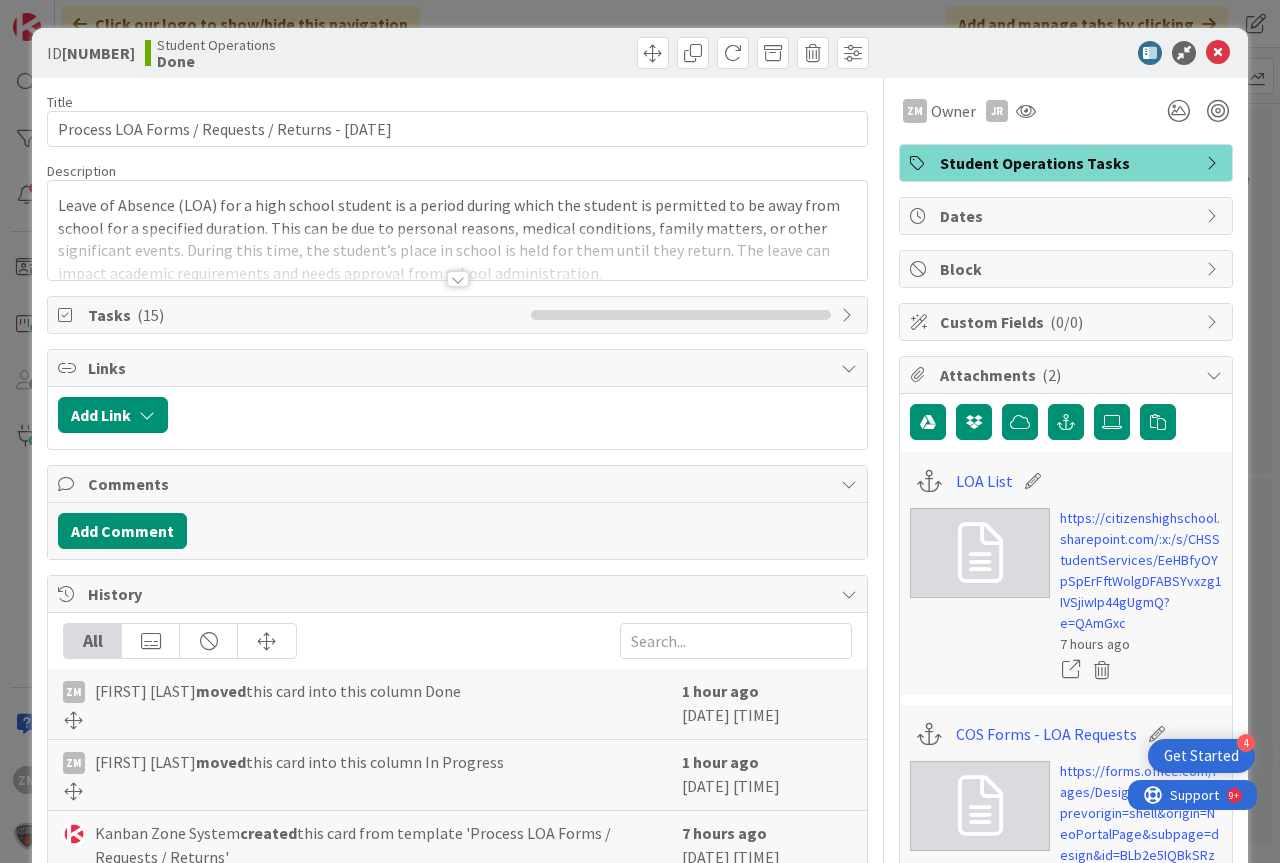 scroll, scrollTop: 0, scrollLeft: 0, axis: both 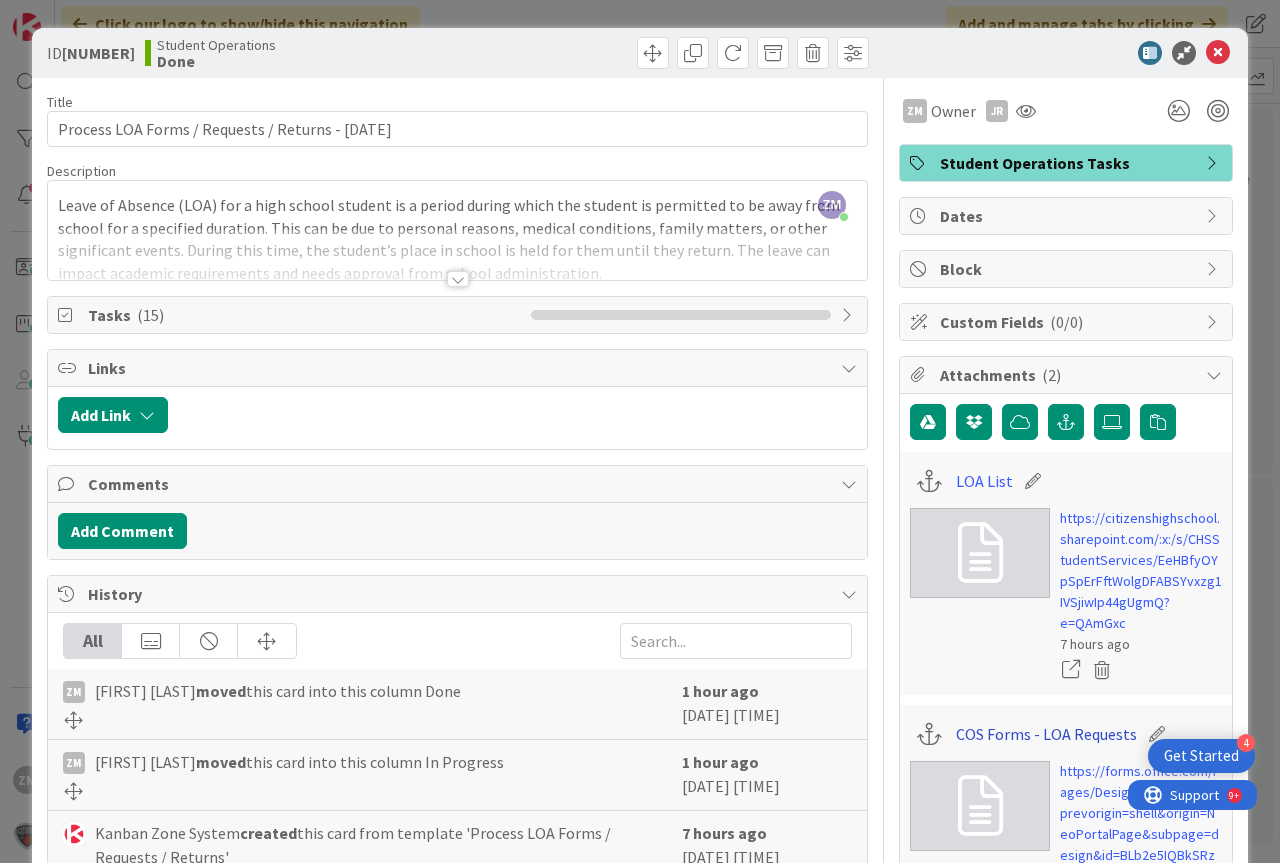 click on "COS Forms - LOA Requests" at bounding box center [1046, 734] 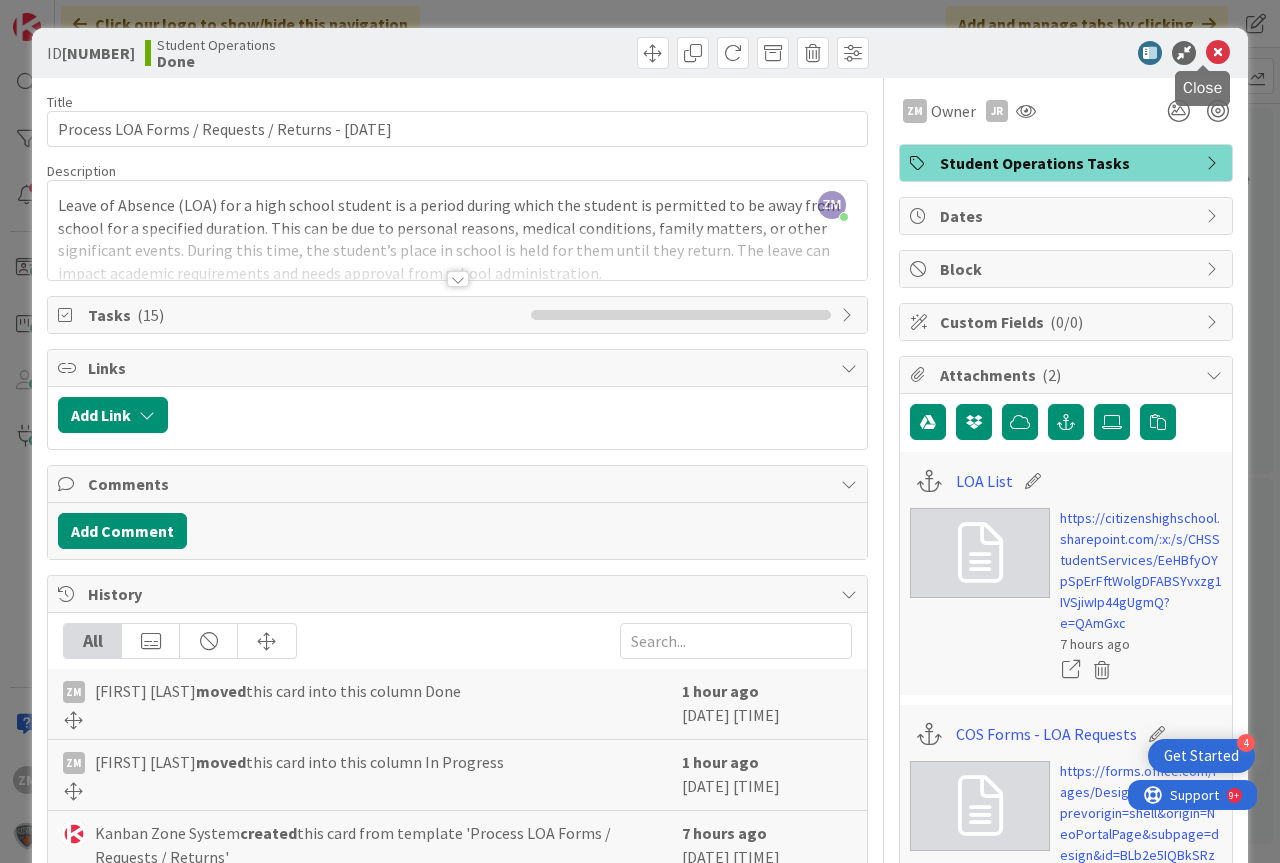 click at bounding box center (1218, 53) 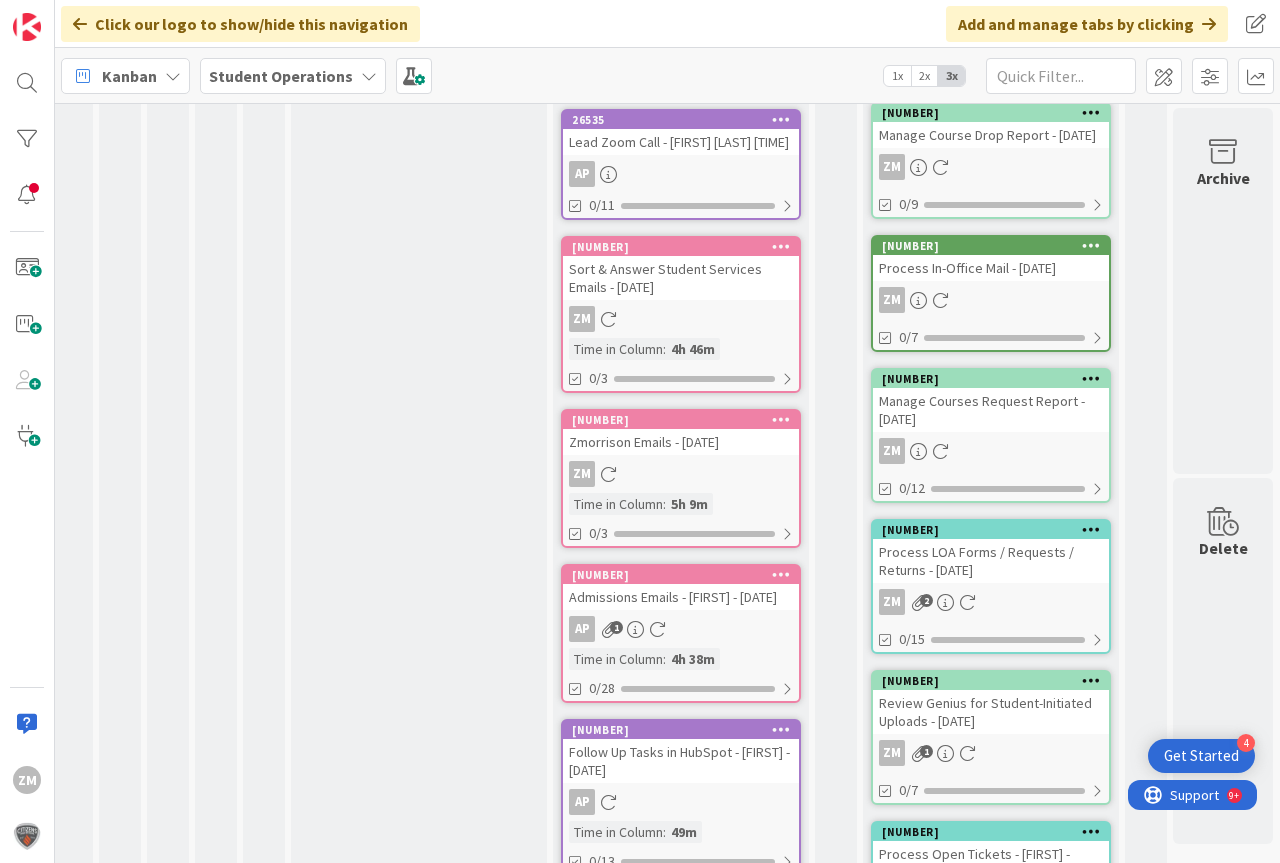 scroll, scrollTop: 0, scrollLeft: 0, axis: both 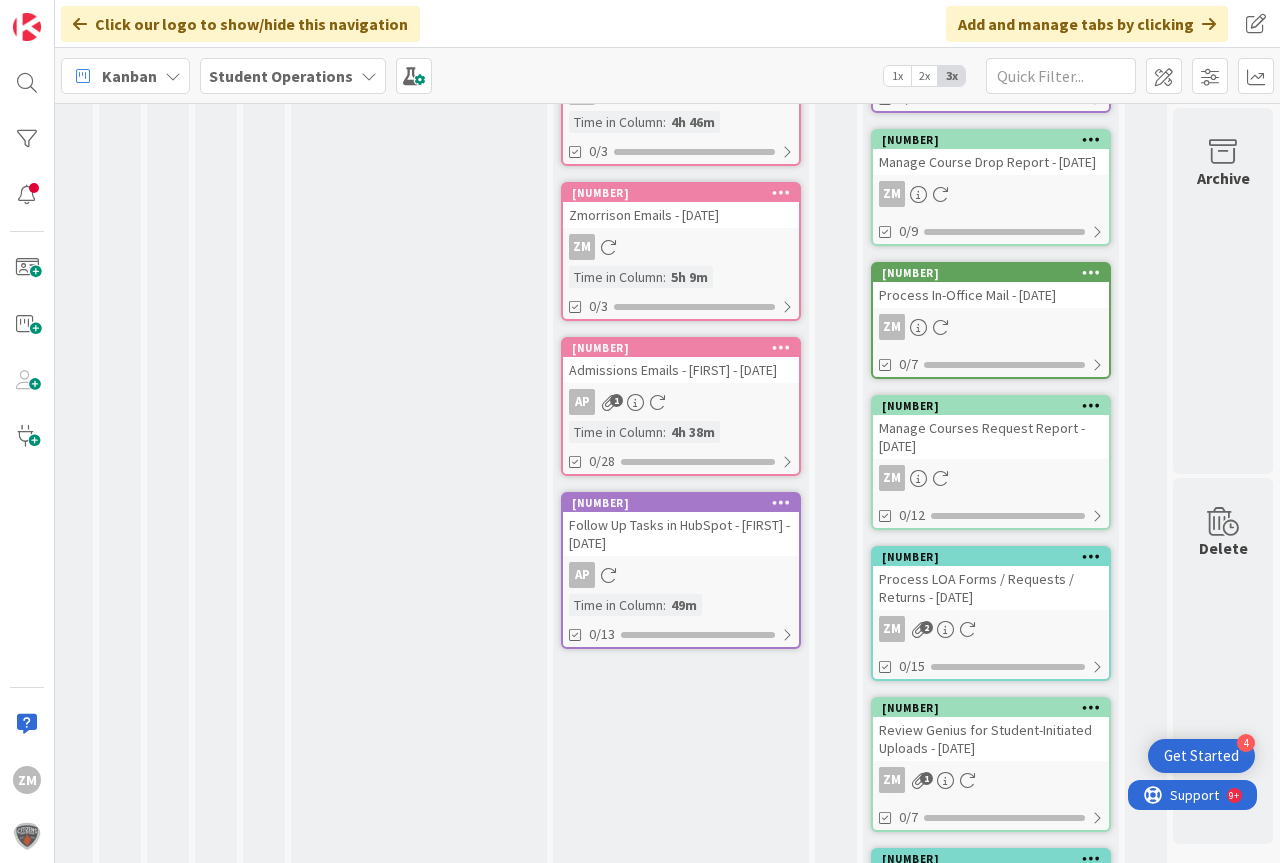 click on "Process LOA Forms / Requests / Returns - [DATE]" at bounding box center (991, 588) 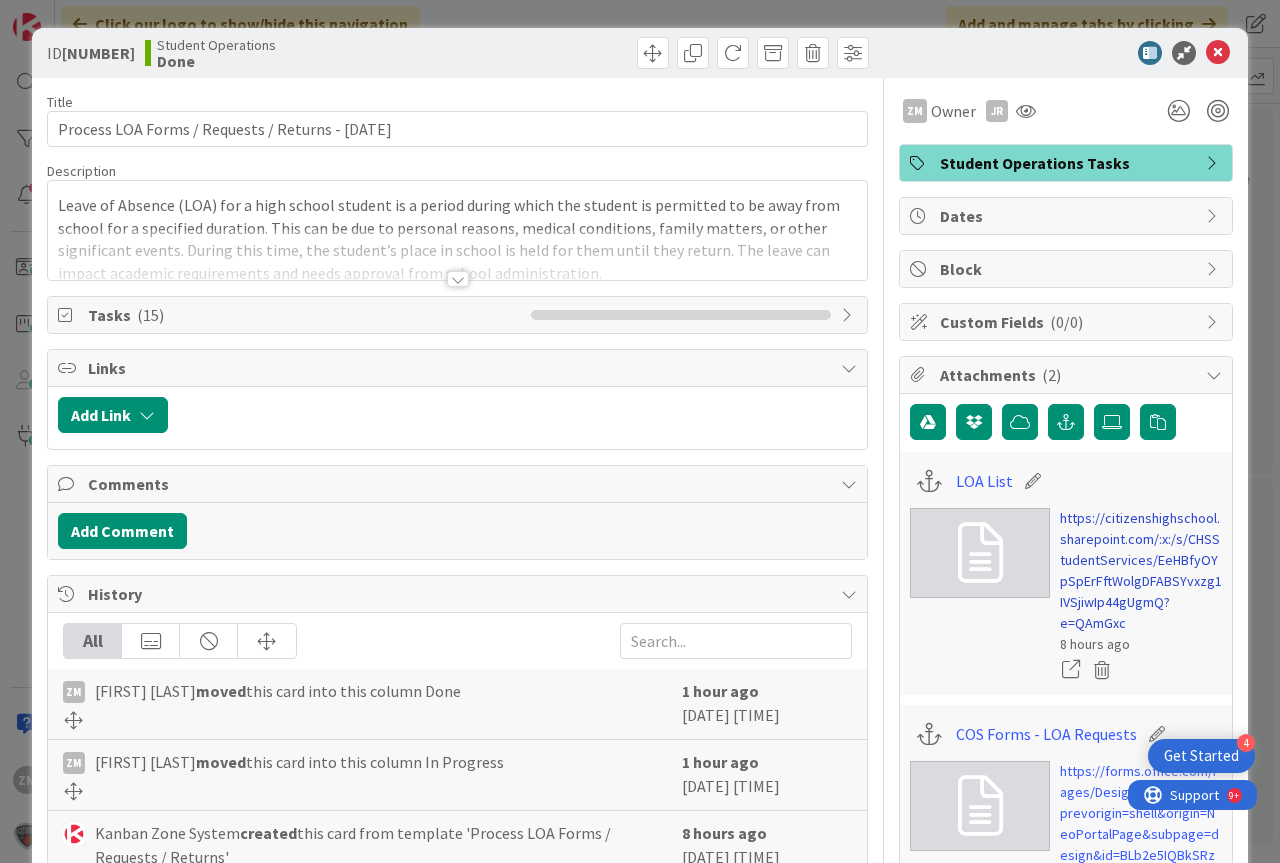 scroll, scrollTop: 0, scrollLeft: 0, axis: both 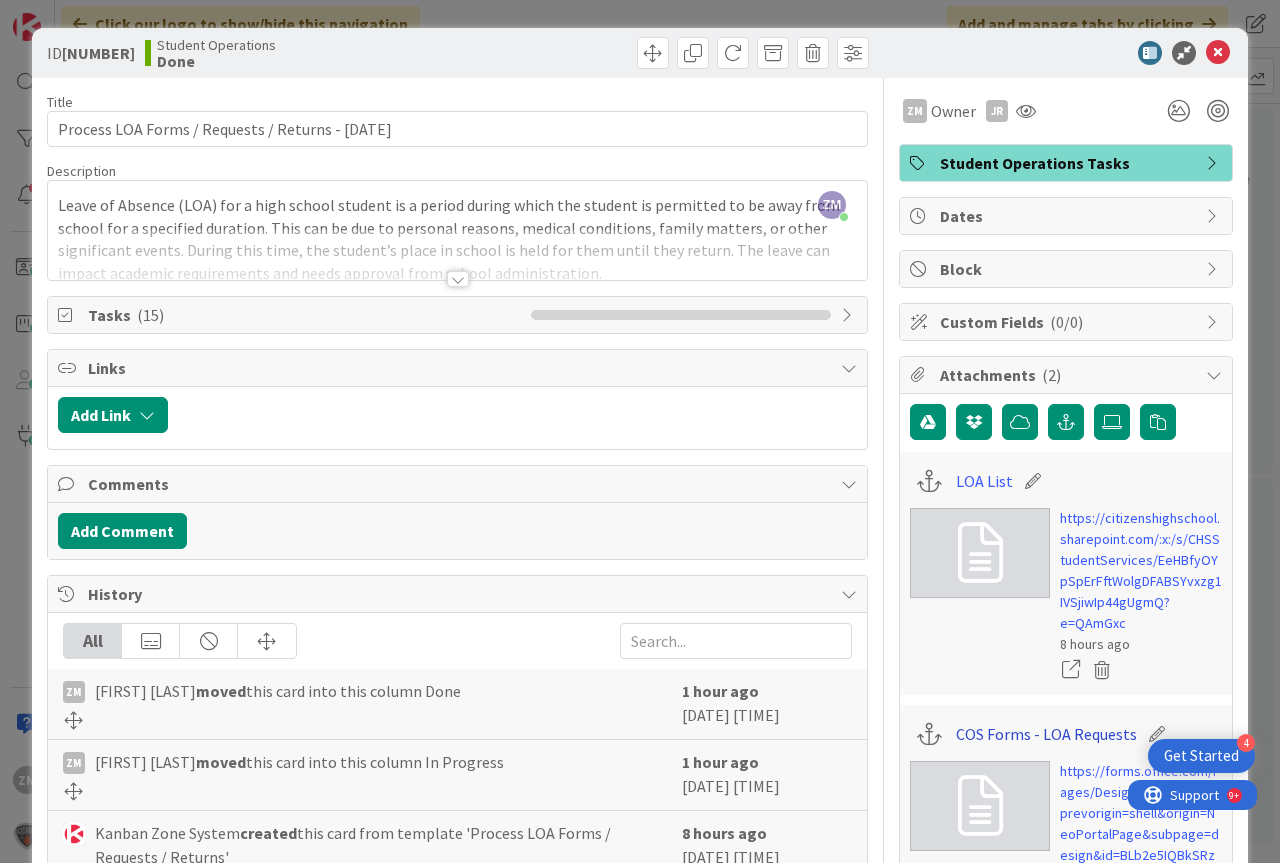 click on "COS Forms - LOA Requests" at bounding box center [1046, 734] 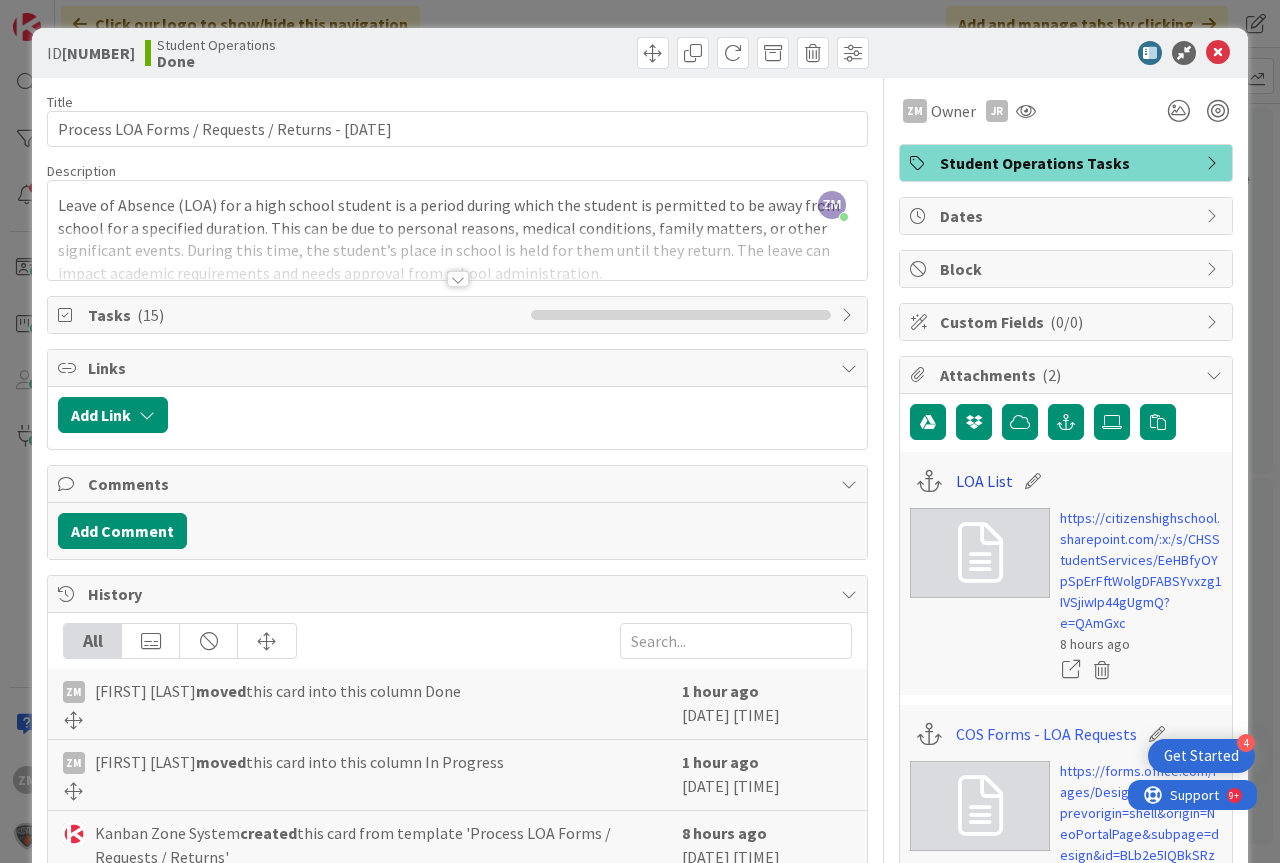 click on "LOA List" at bounding box center (984, 481) 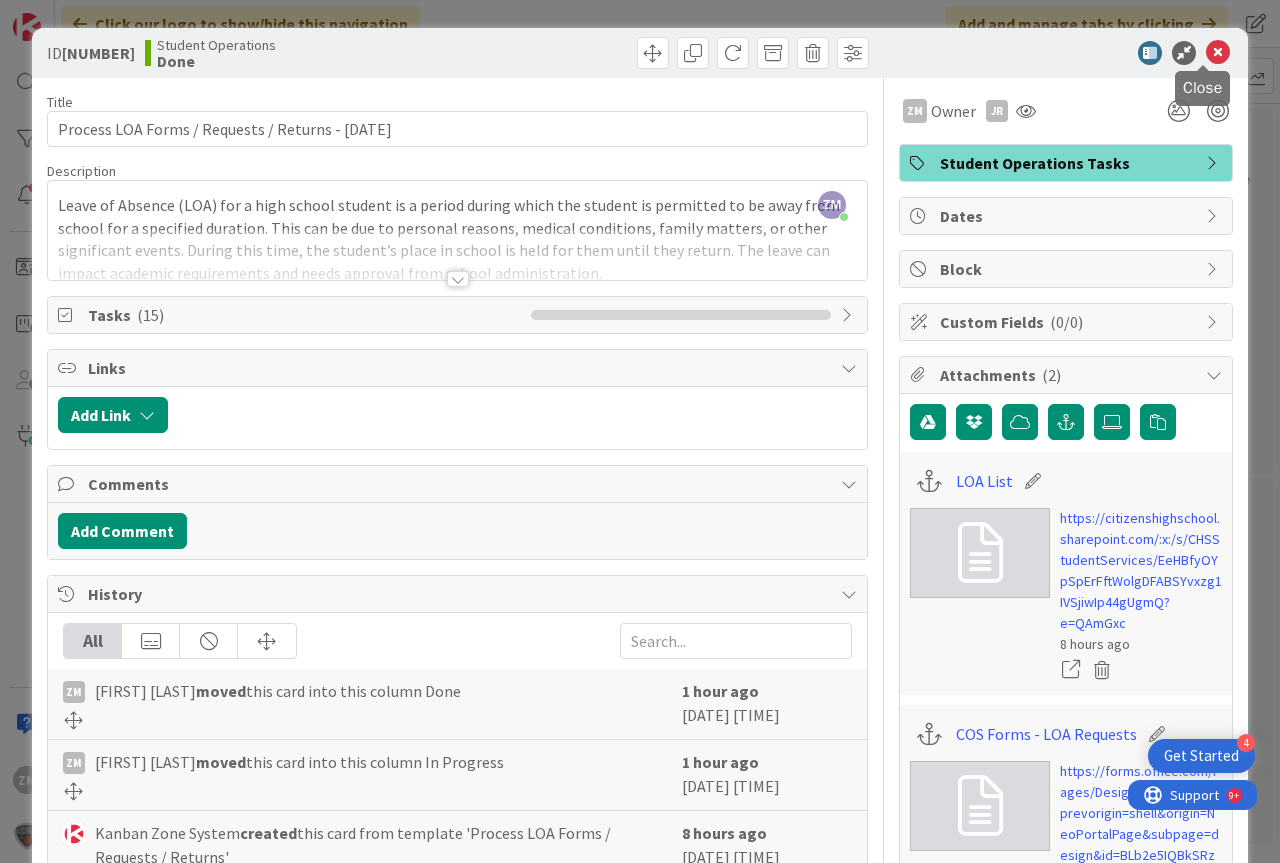 click at bounding box center [1218, 53] 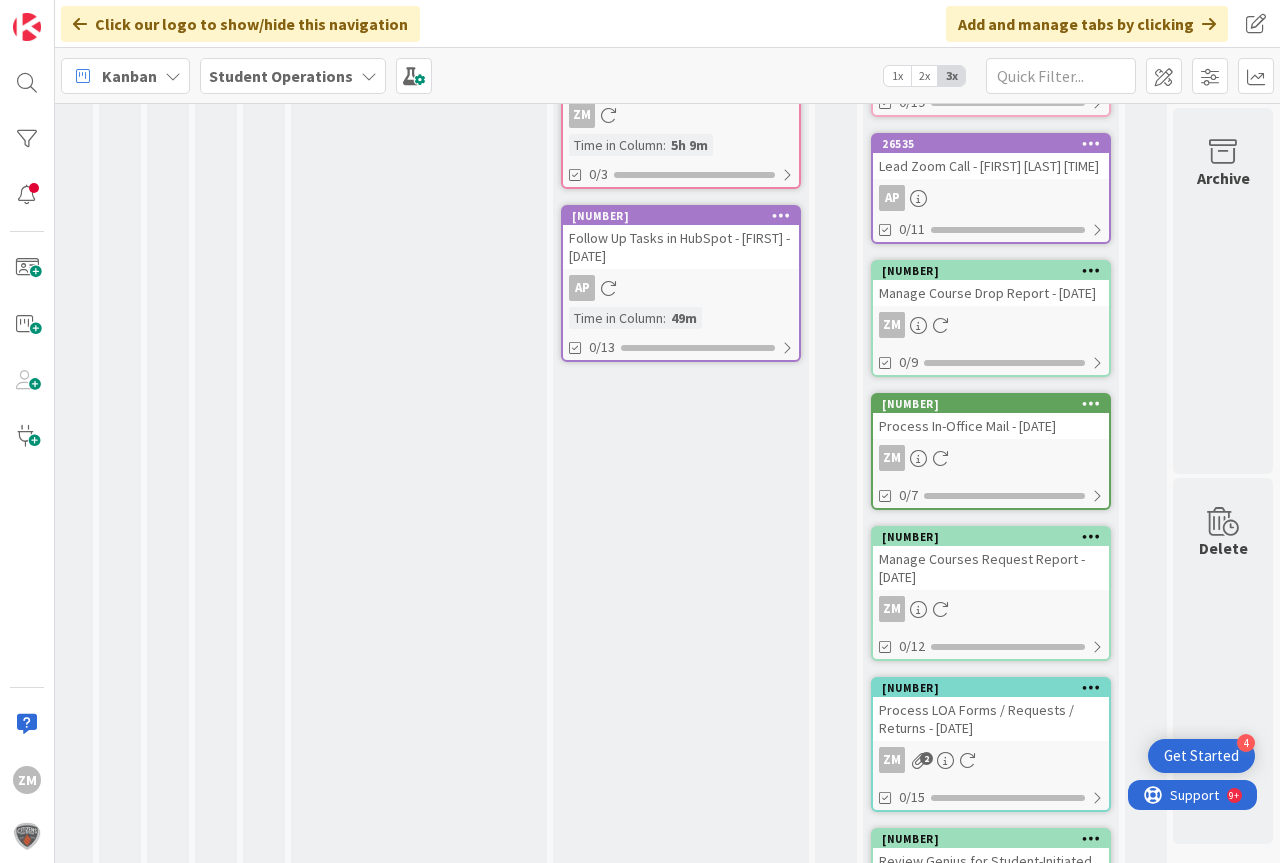 scroll, scrollTop: 0, scrollLeft: 0, axis: both 